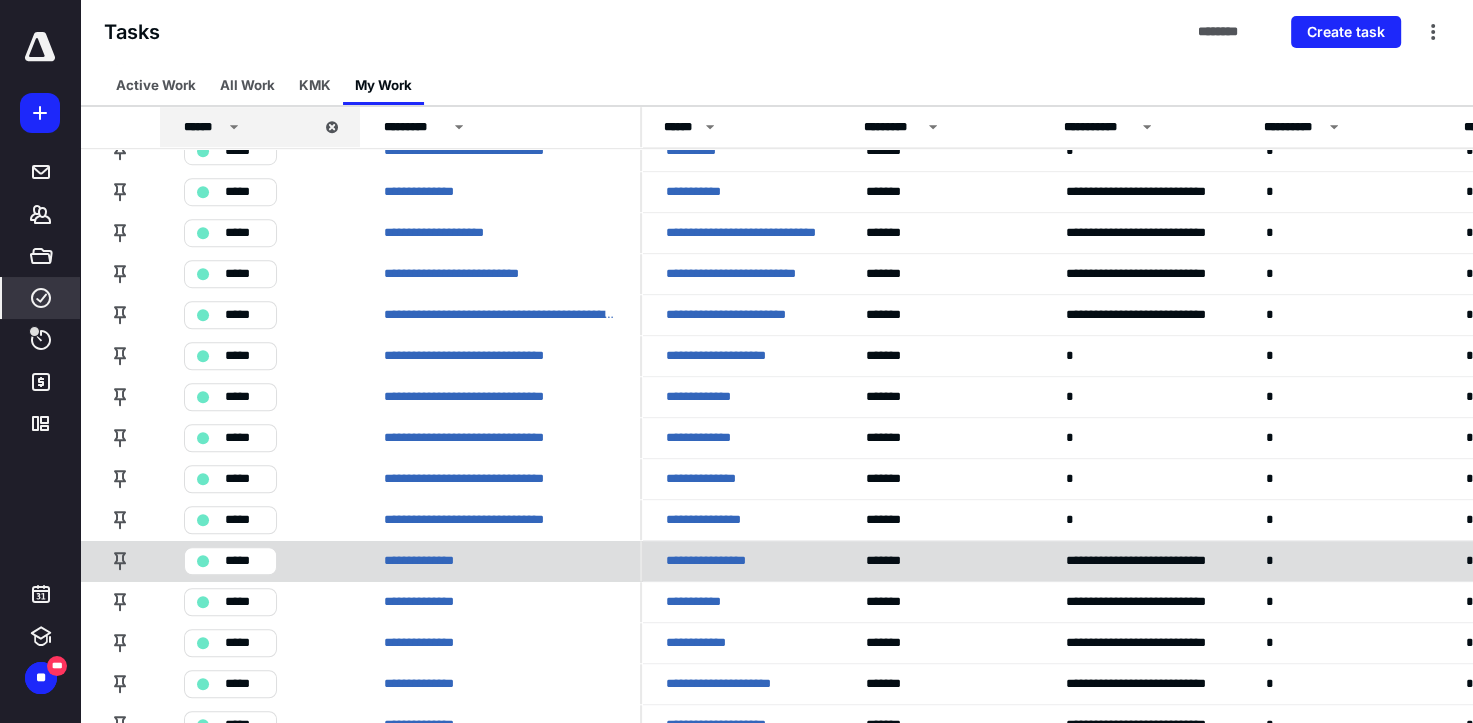 scroll, scrollTop: 1419, scrollLeft: 0, axis: vertical 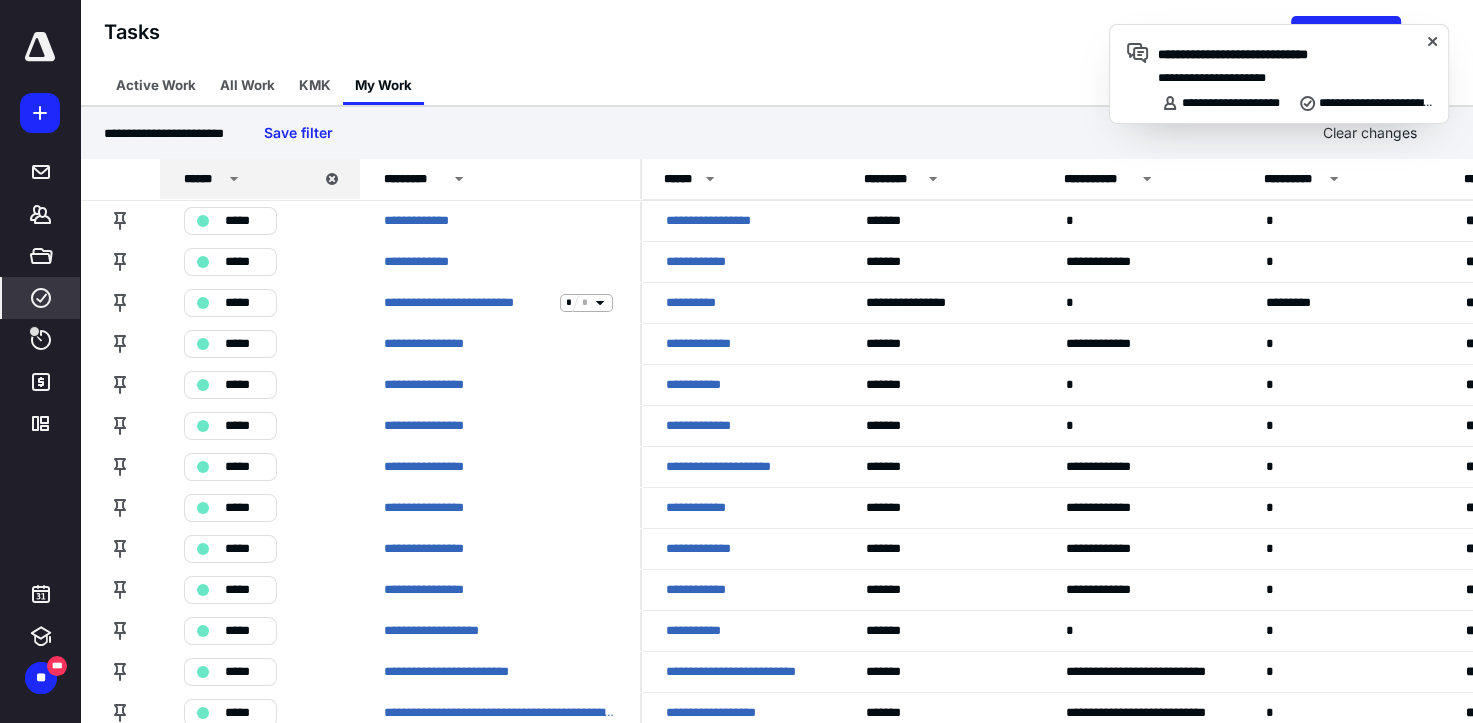 click on "**********" at bounding box center (1295, 55) 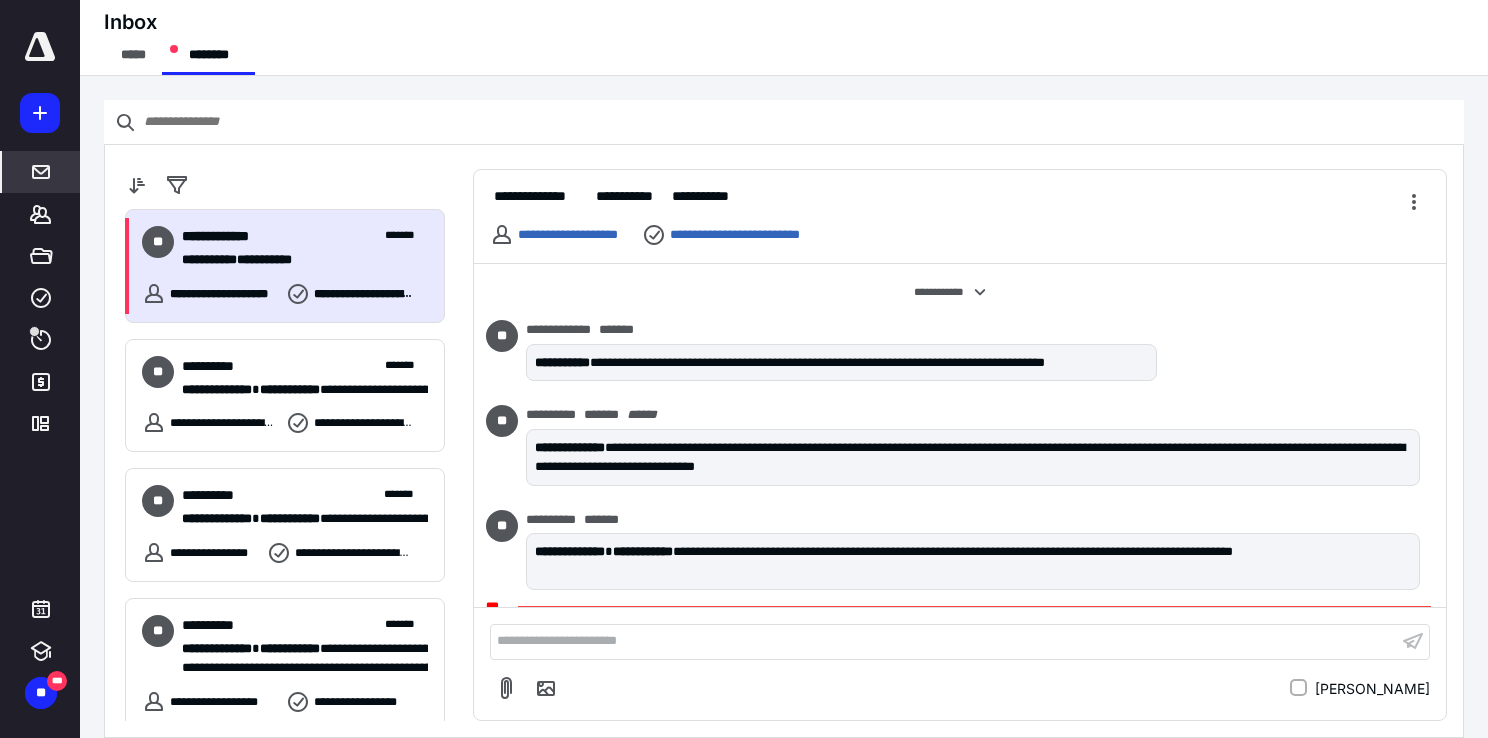 scroll, scrollTop: 100, scrollLeft: 0, axis: vertical 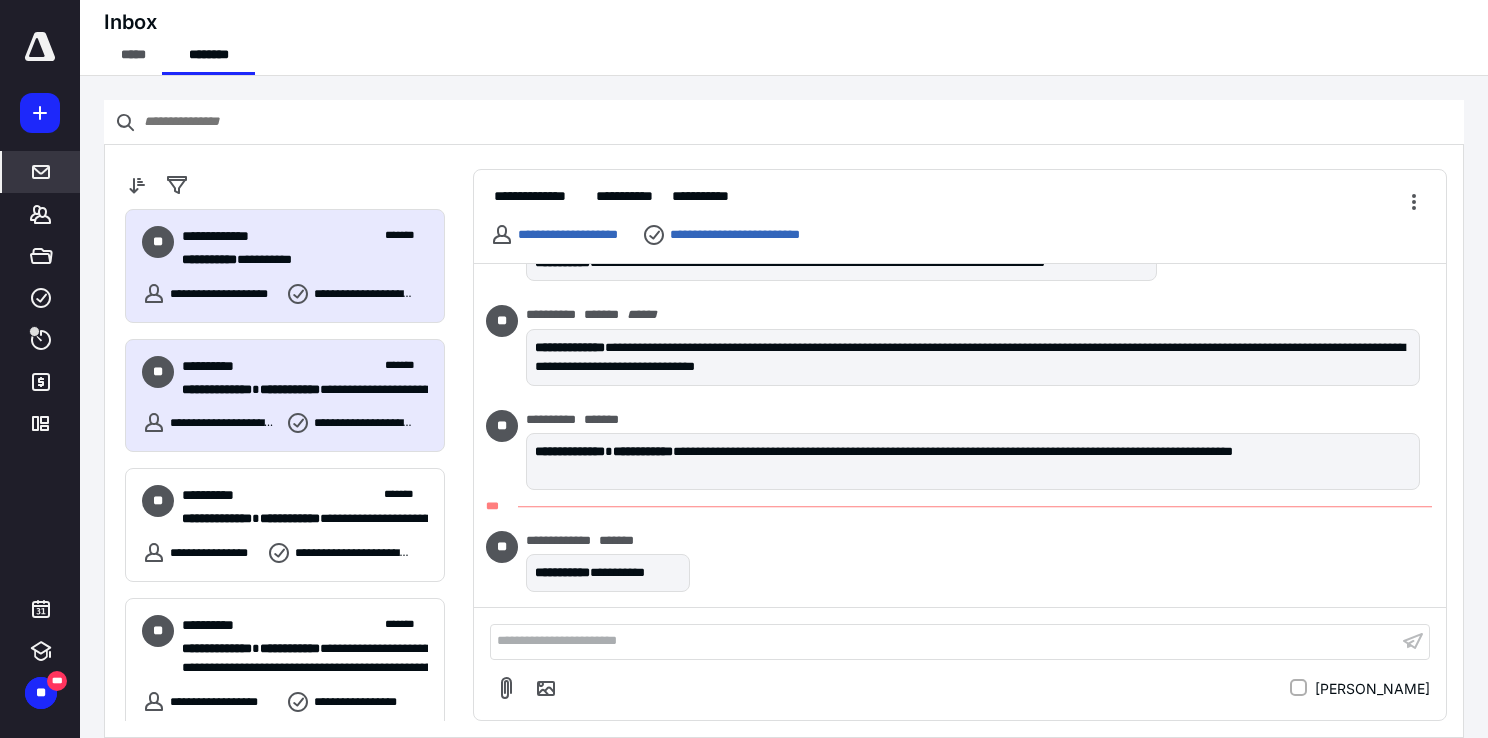 click on "**********" at bounding box center (217, 389) 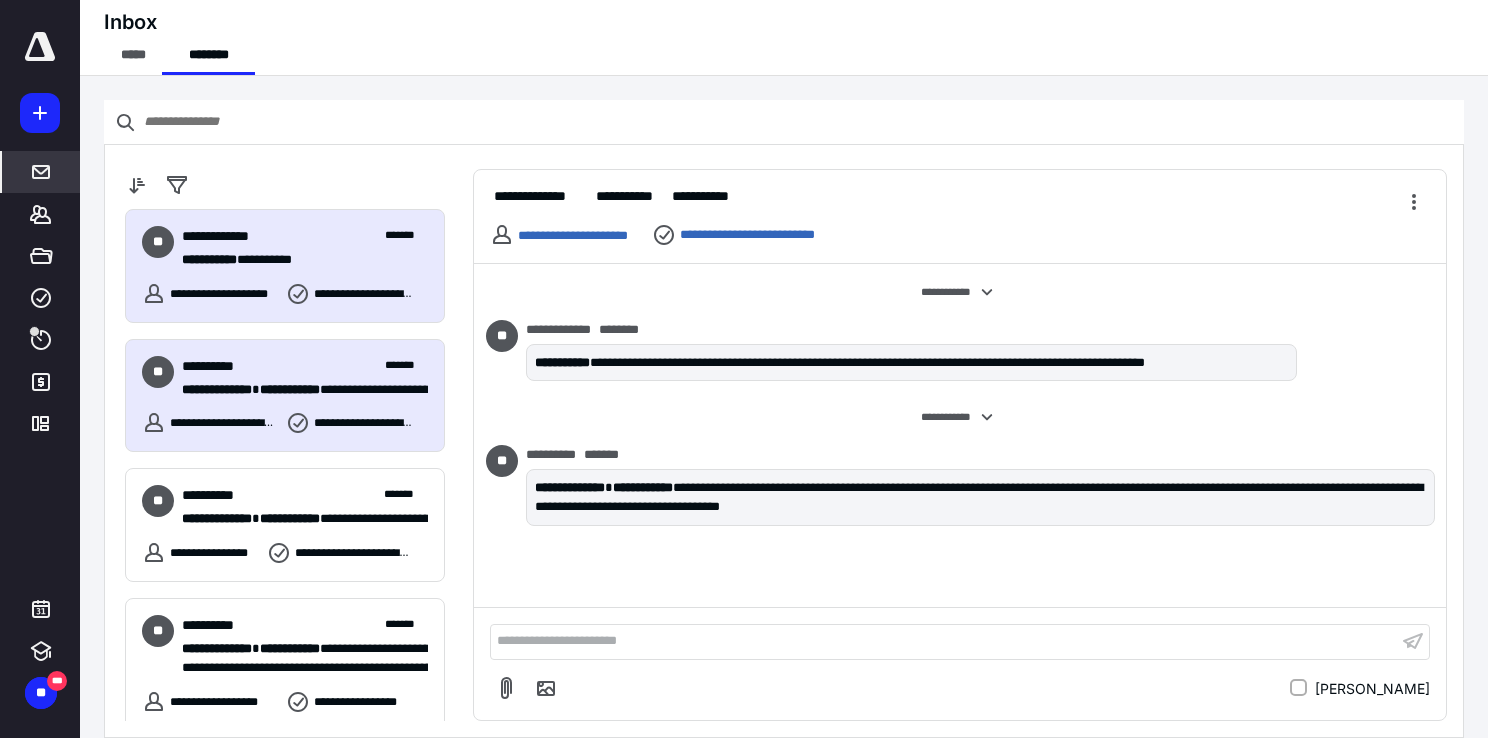 click on "**********" at bounding box center (297, 260) 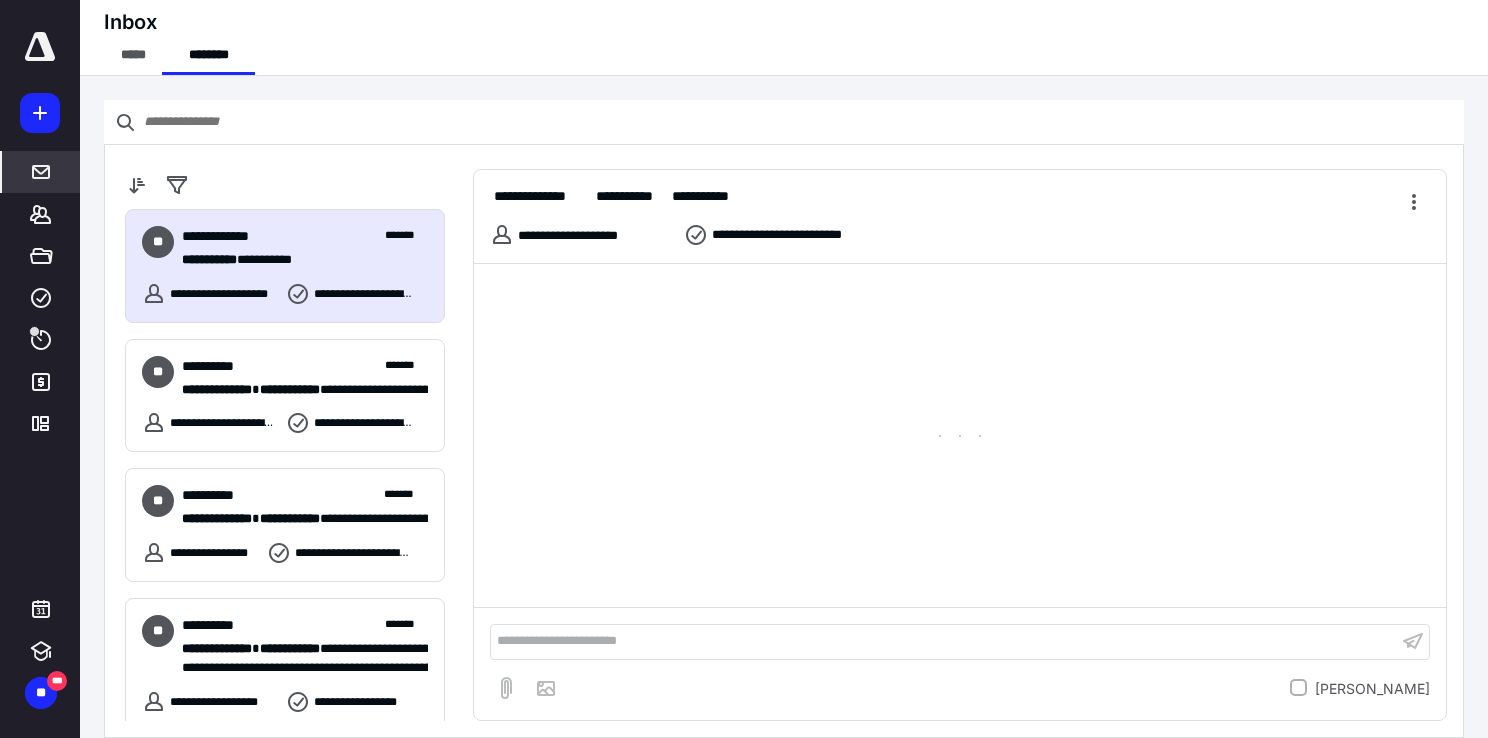 scroll, scrollTop: 200, scrollLeft: 0, axis: vertical 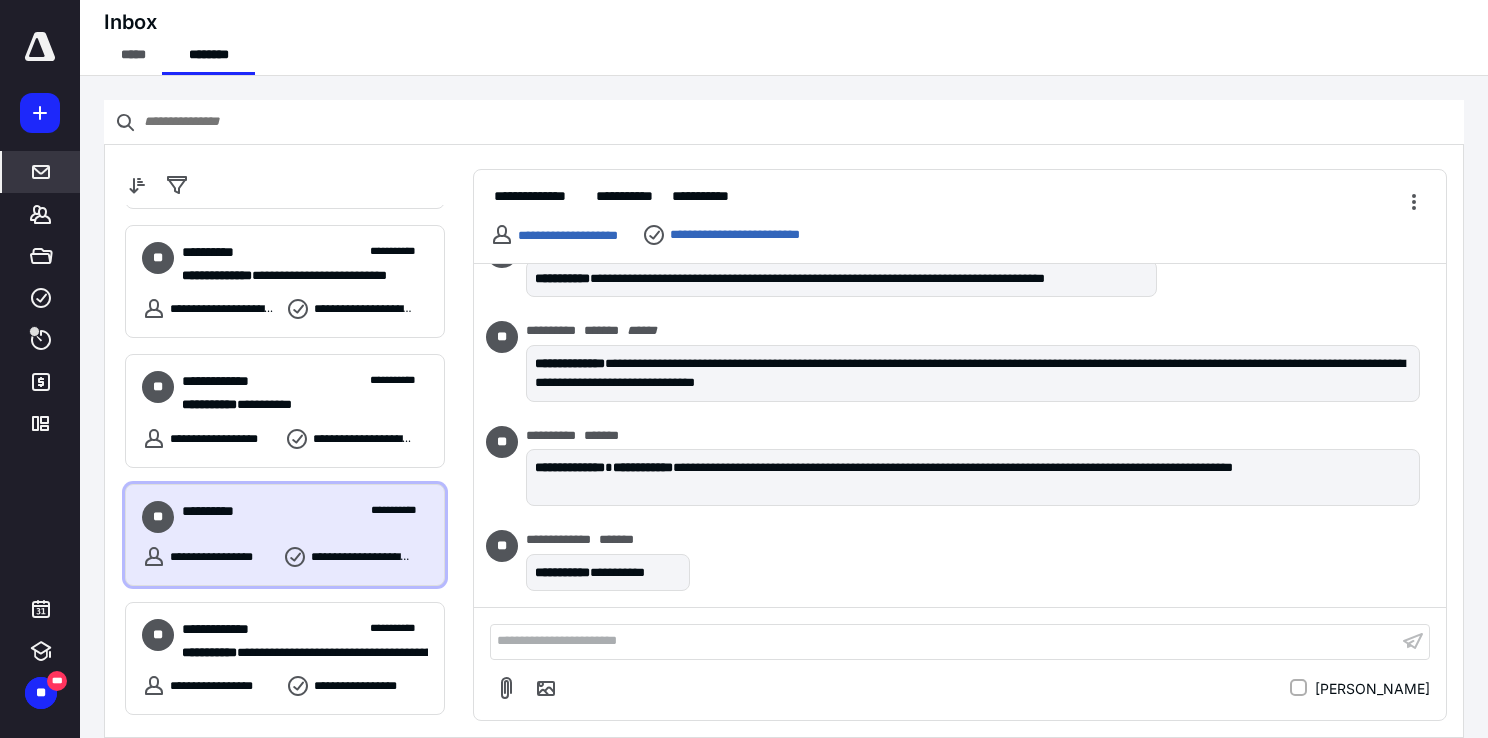 click on "**********" at bounding box center [305, 517] 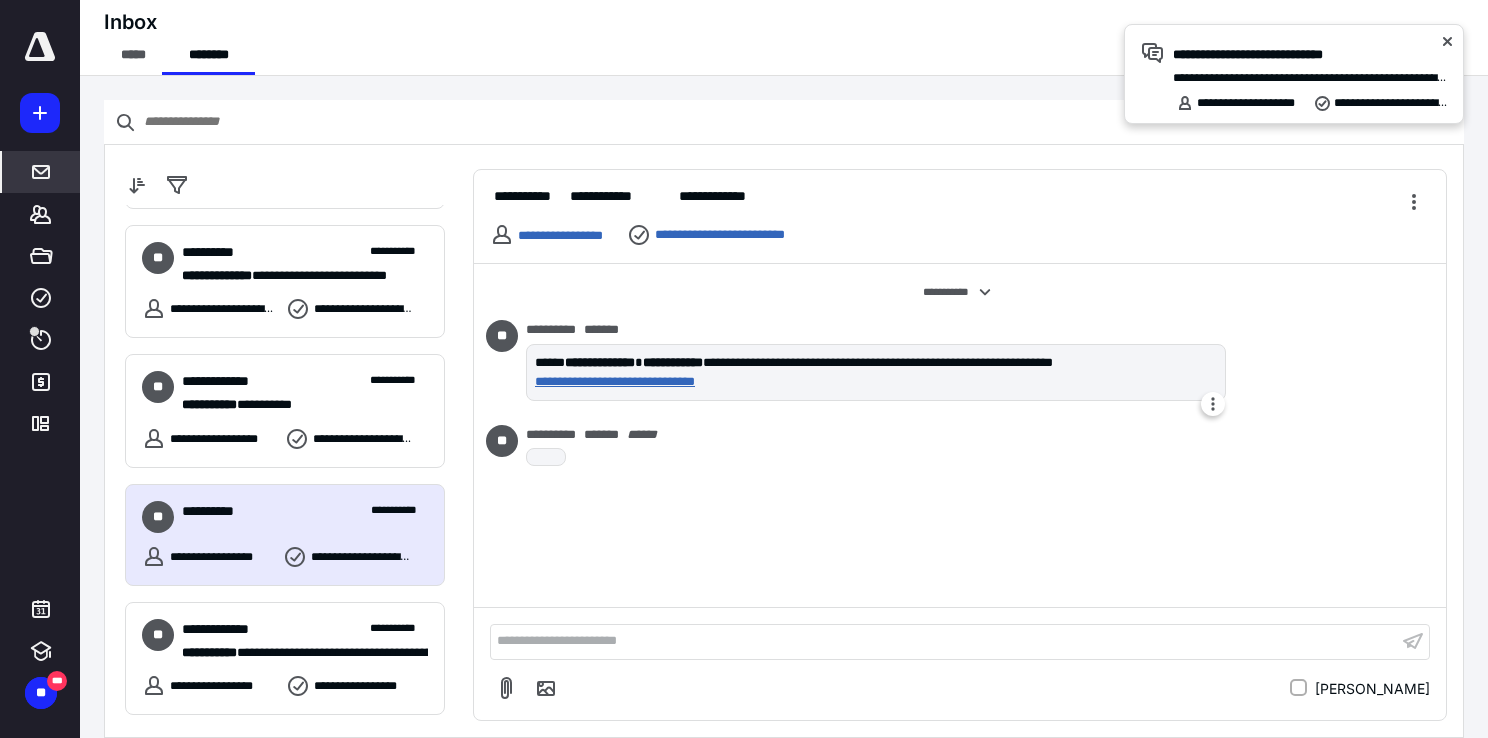 click on "**********" at bounding box center (872, 382) 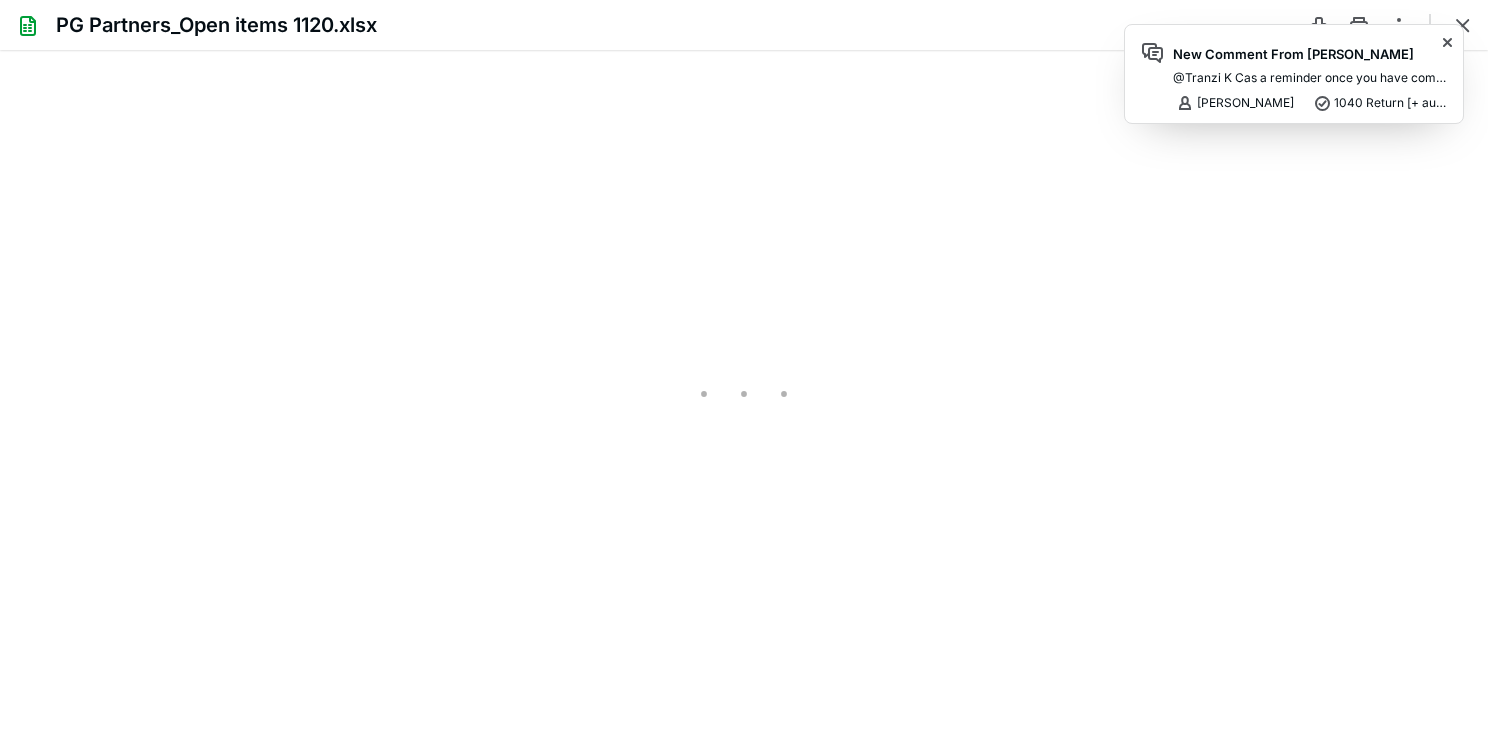 scroll, scrollTop: 0, scrollLeft: 0, axis: both 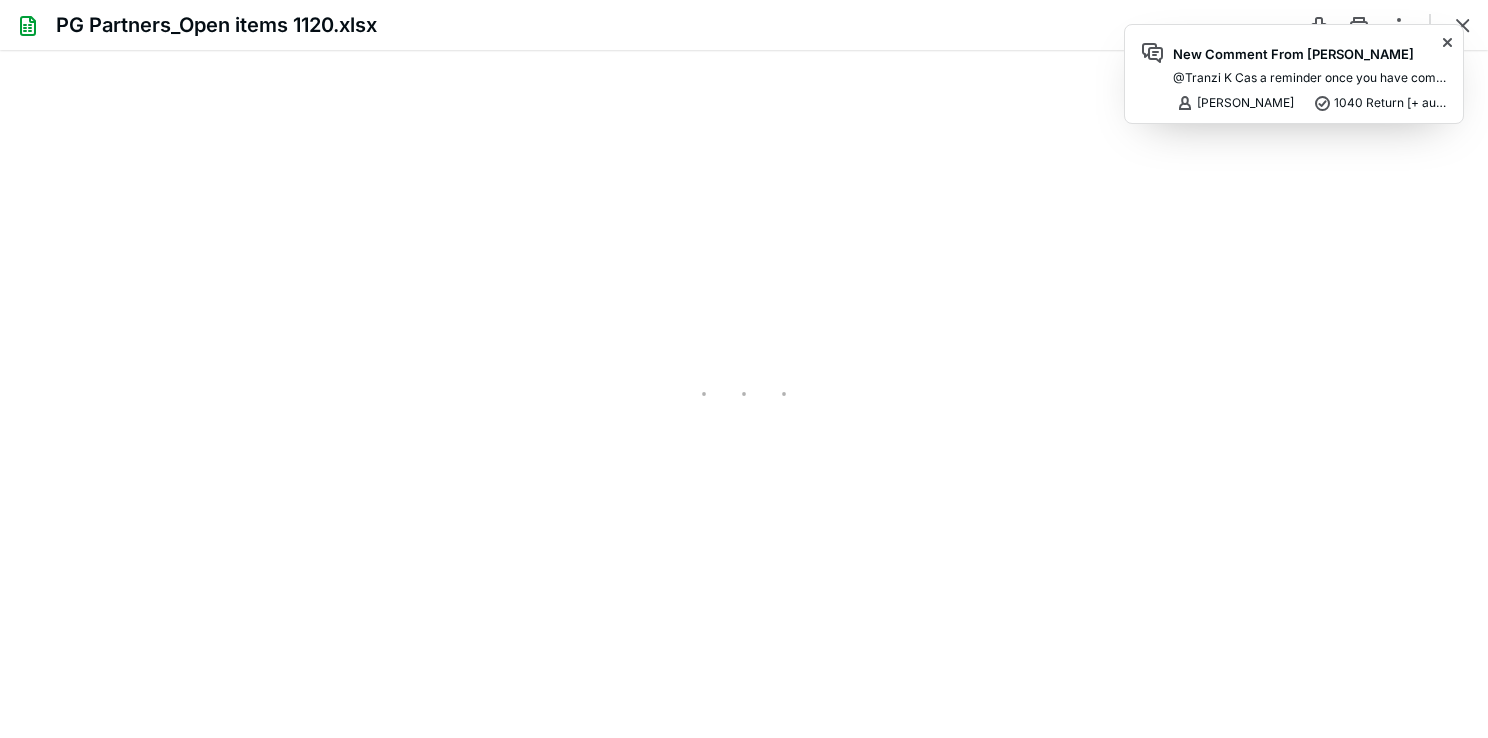 click on "New Comment From Michael Hoyle @Tranzi K C  as a reminder once you have completed the return please mark the box on the left next to your task to show it is completed Dakota Roberts-Bowen 1040 Return [+ automation]" at bounding box center (1310, 80) 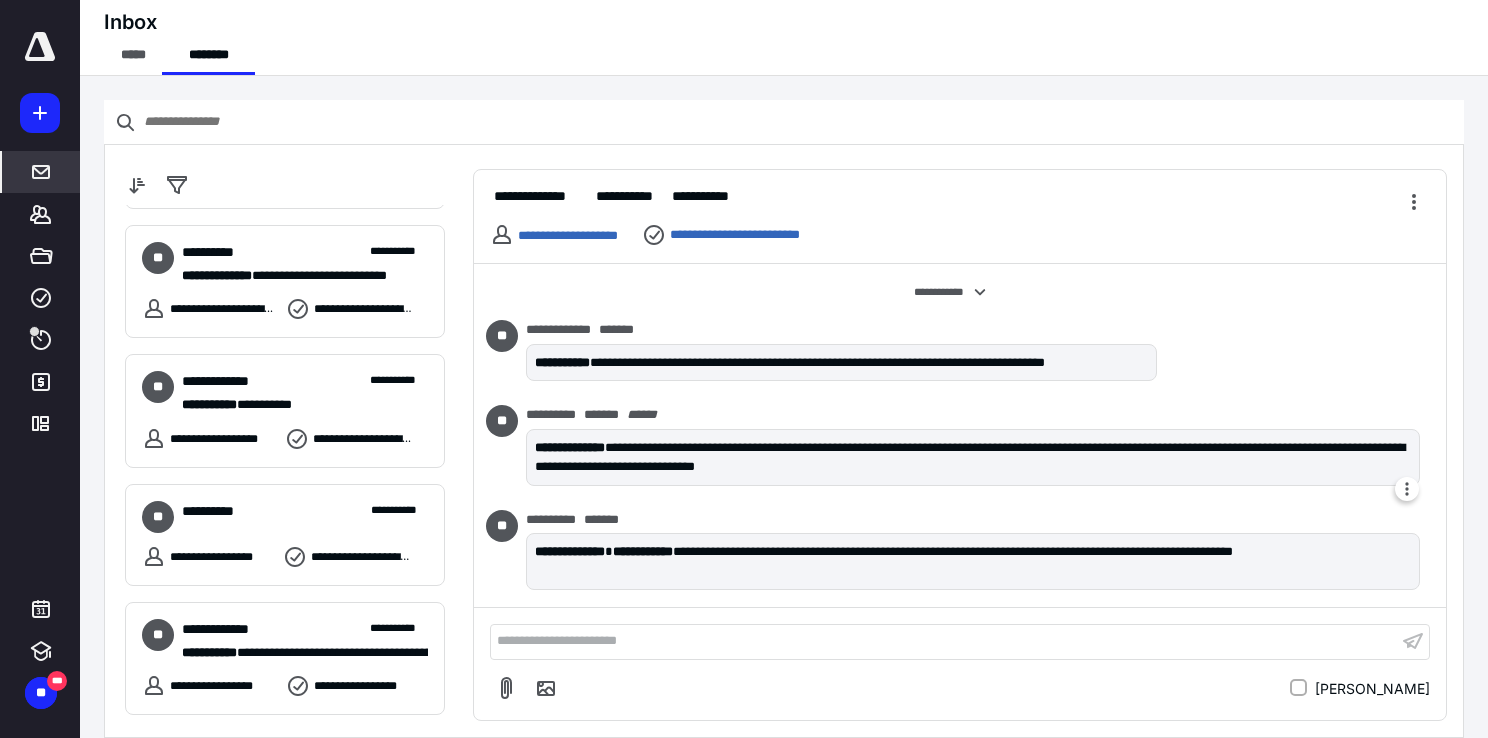 scroll, scrollTop: 168, scrollLeft: 0, axis: vertical 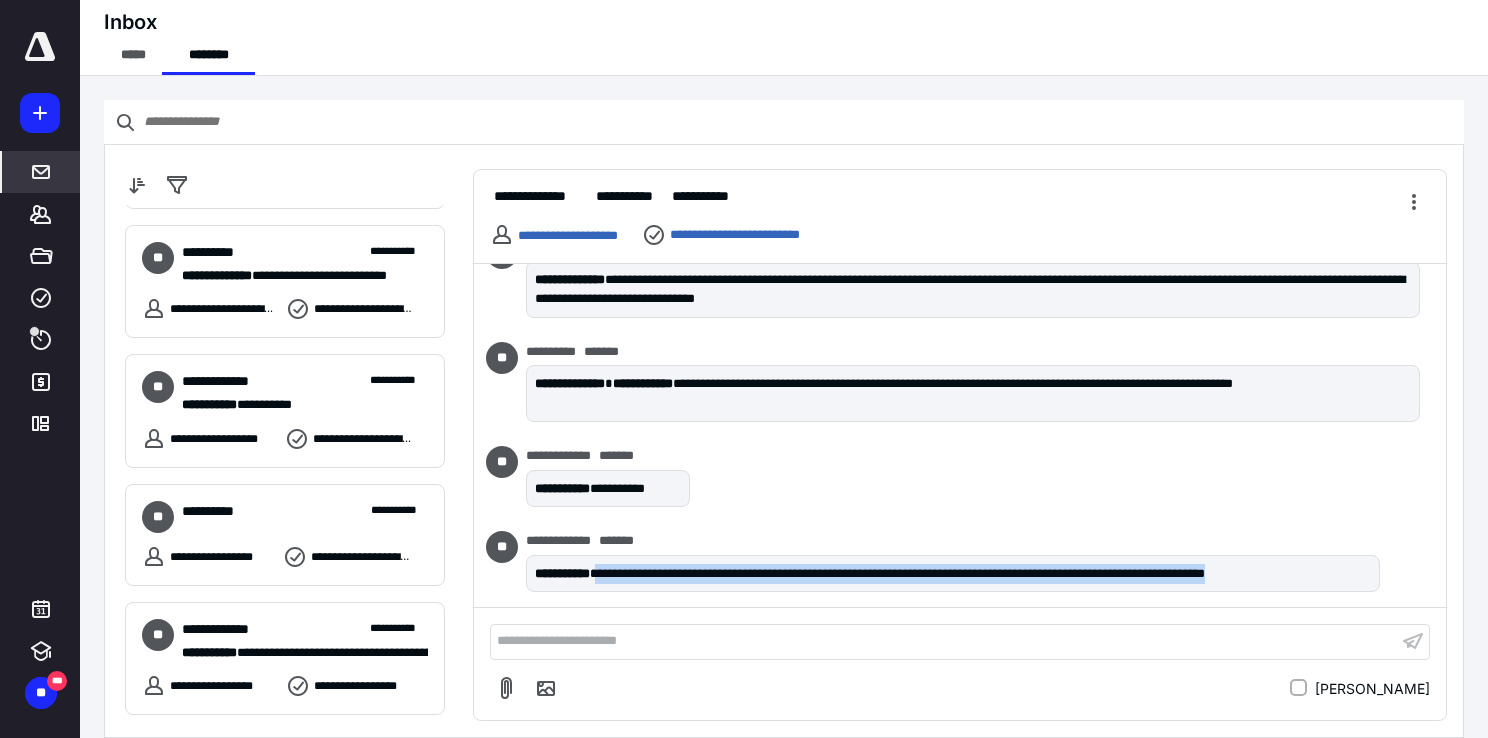 drag, startPoint x: 615, startPoint y: 570, endPoint x: 1396, endPoint y: 586, distance: 781.1639 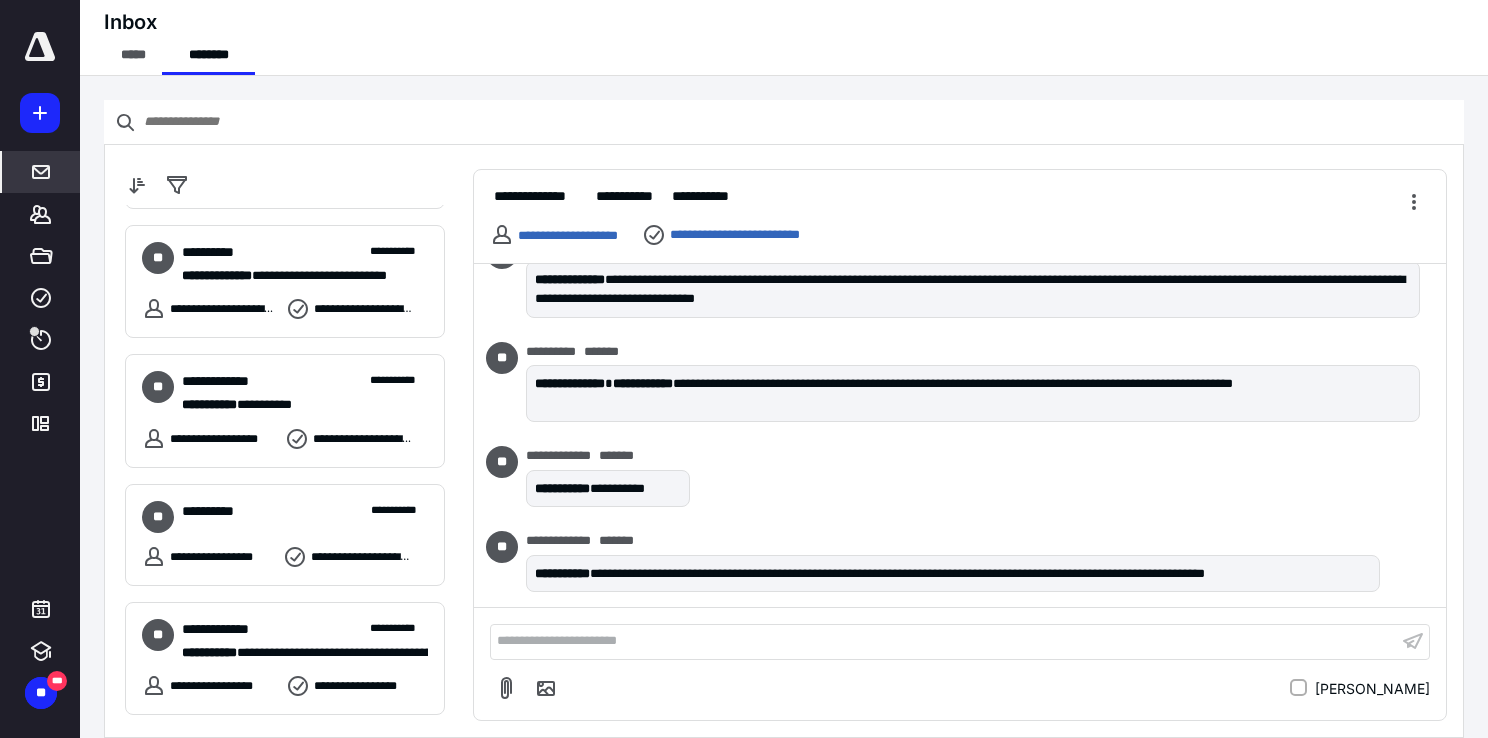 click on "**********" at bounding box center (960, 480) 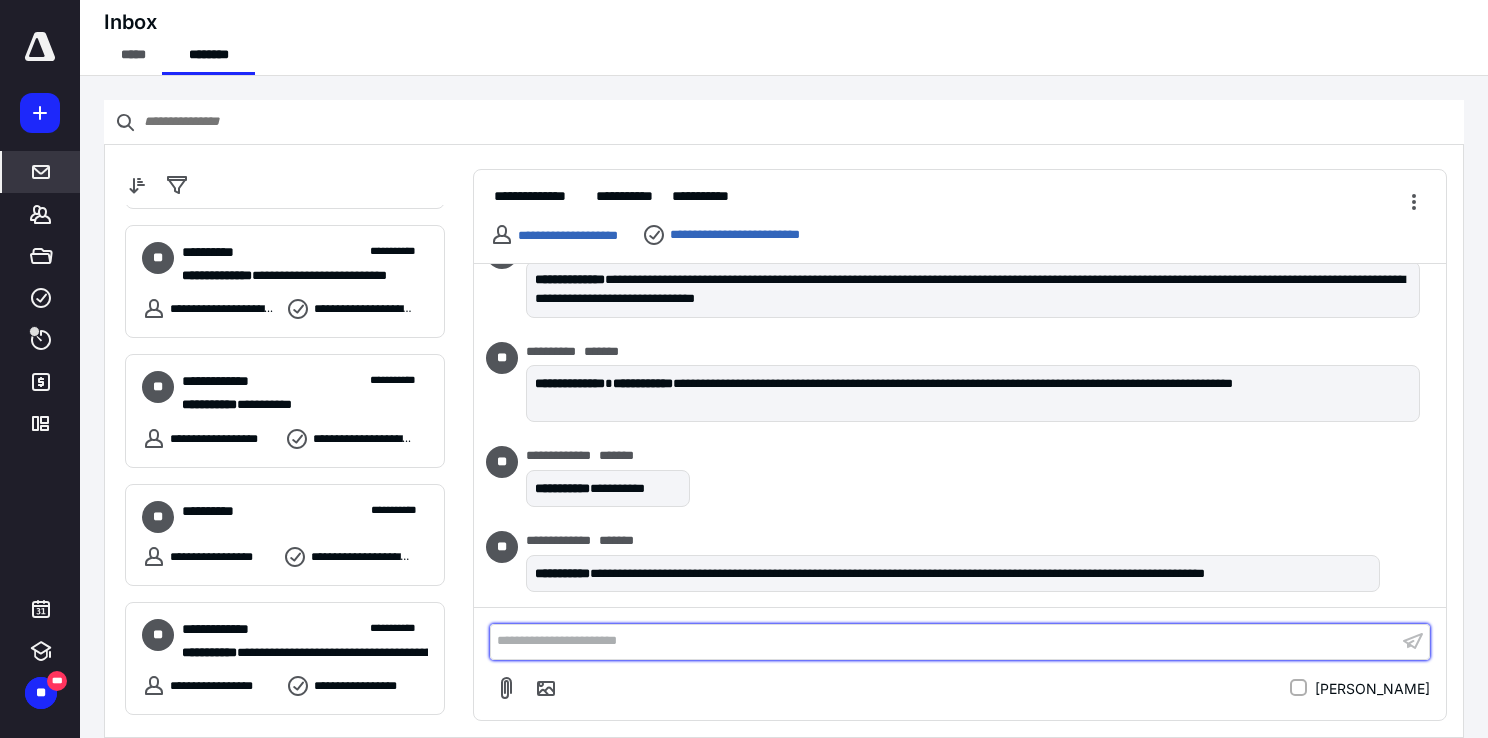 click on "**********" at bounding box center [944, 641] 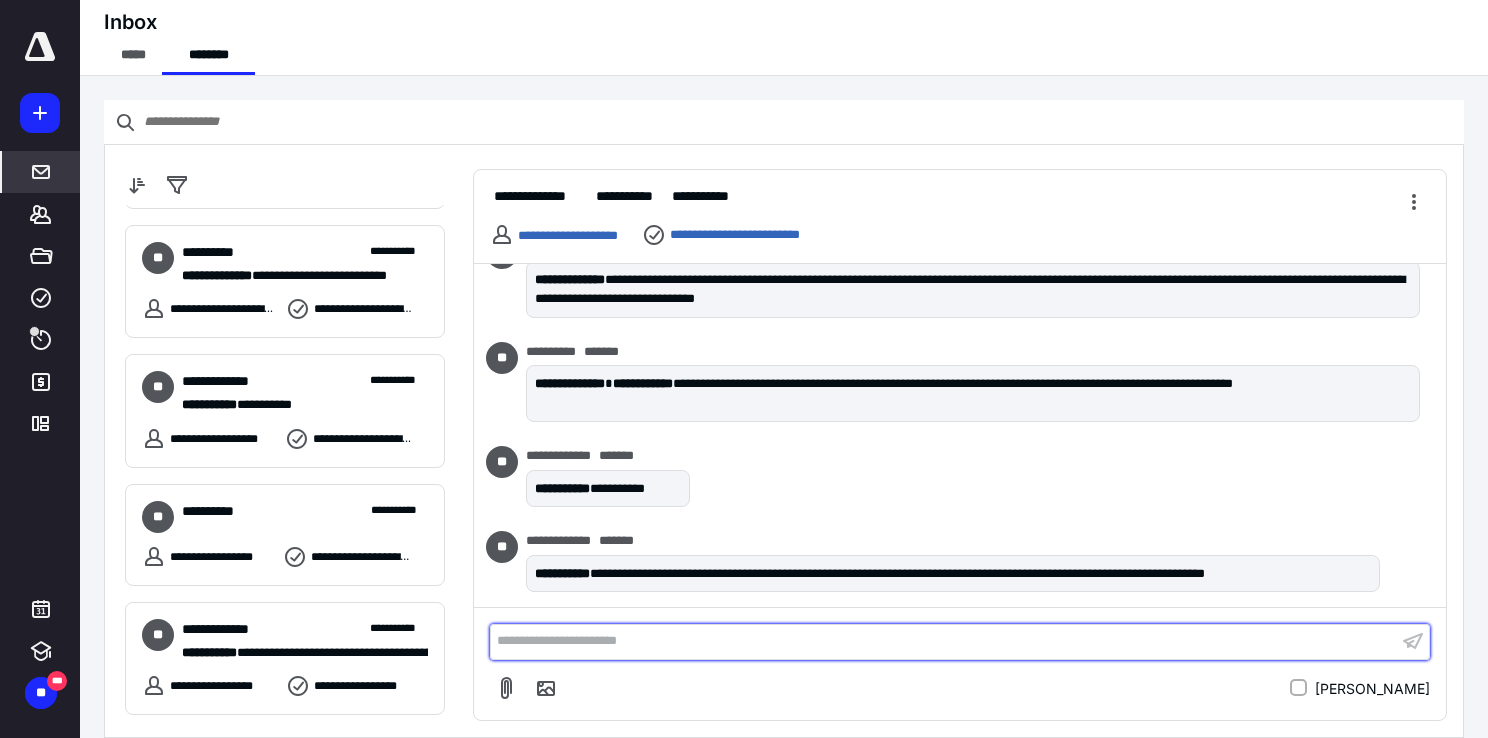 scroll, scrollTop: 253, scrollLeft: 0, axis: vertical 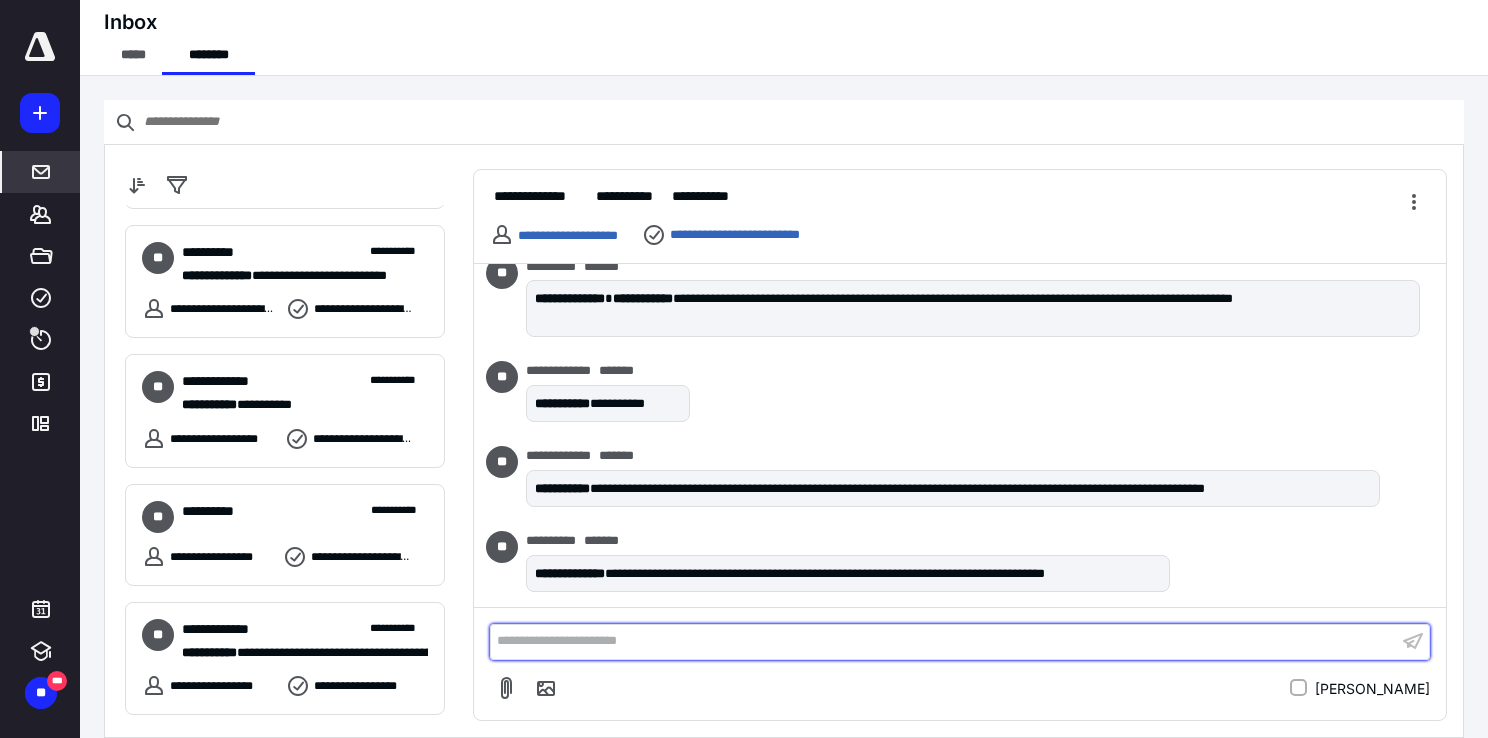 click on "**********" at bounding box center [944, 641] 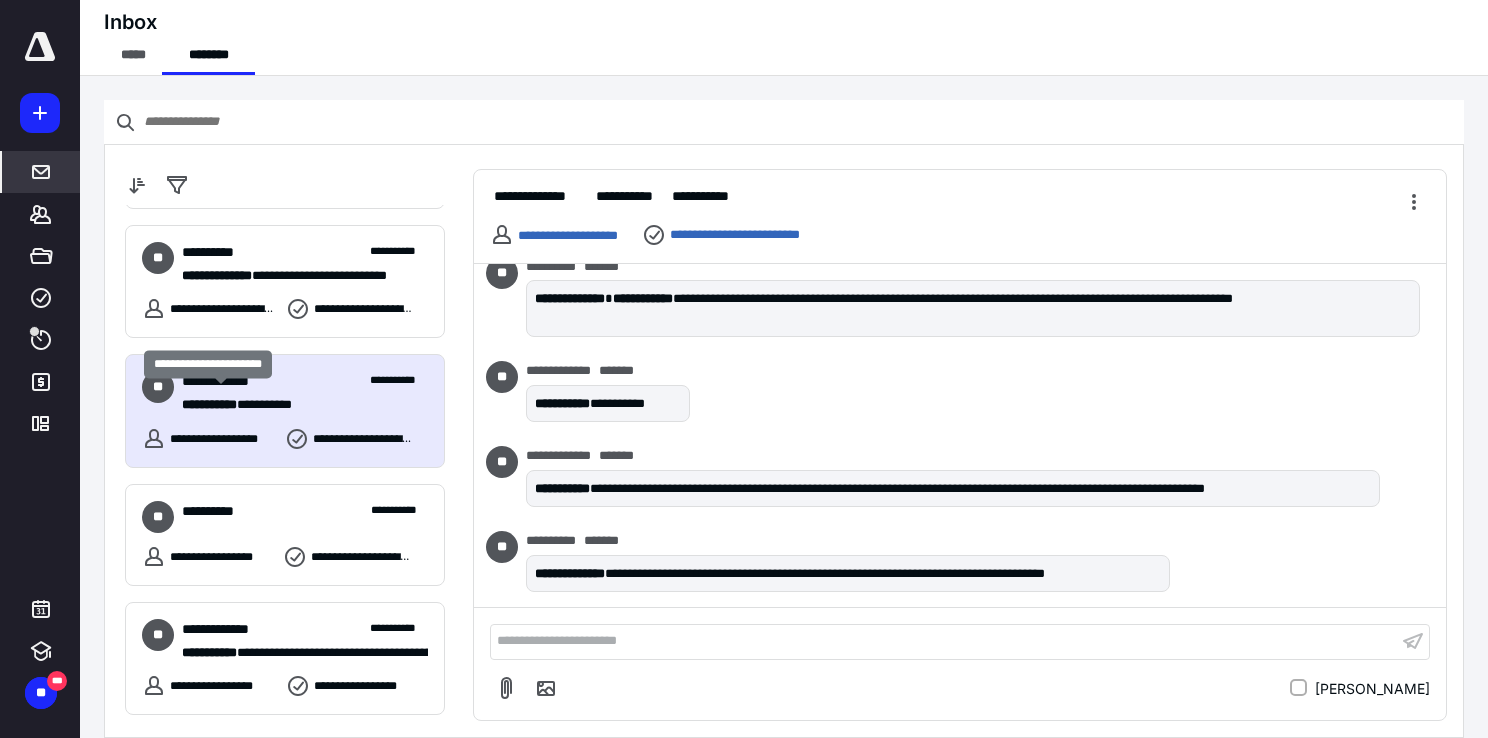 click on "**********" at bounding box center (209, 404) 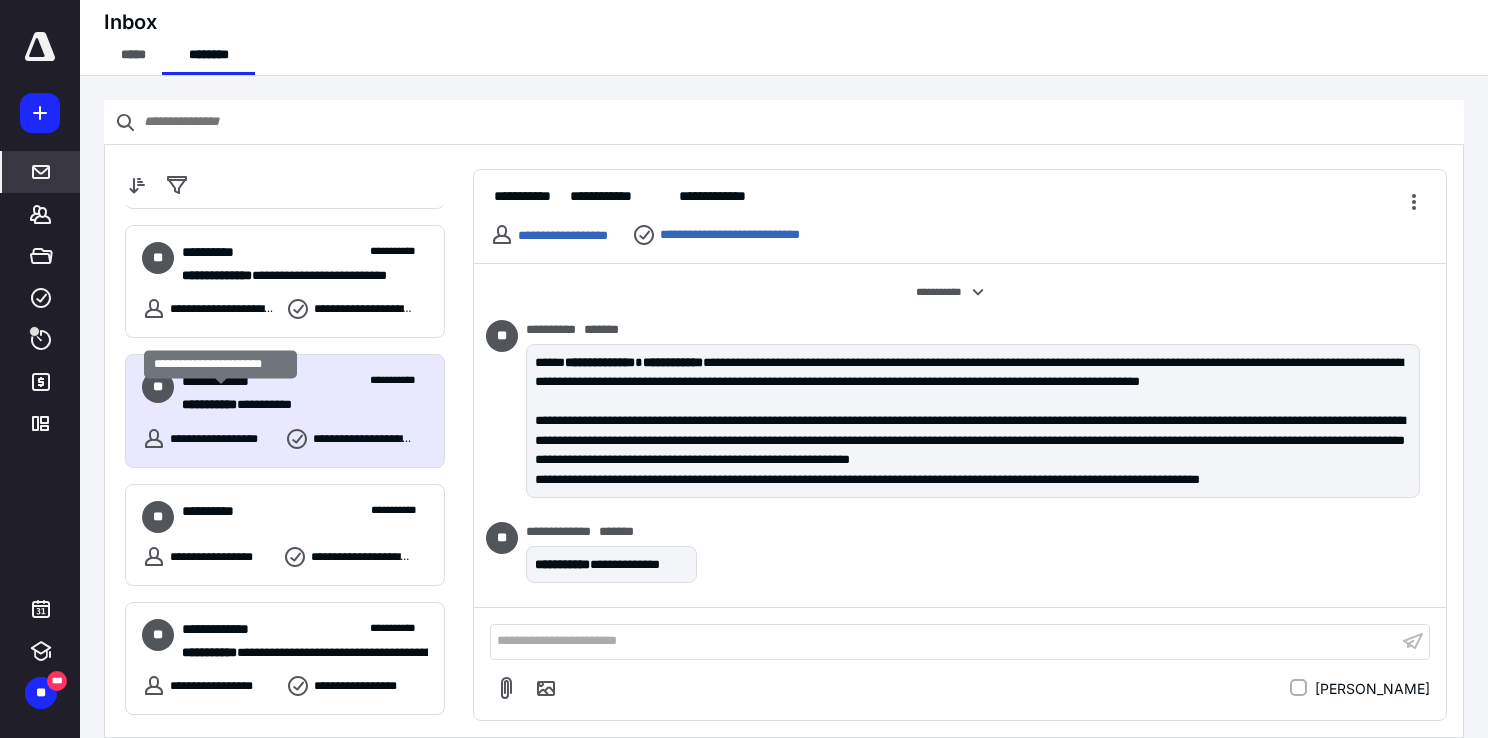 scroll, scrollTop: 266, scrollLeft: 0, axis: vertical 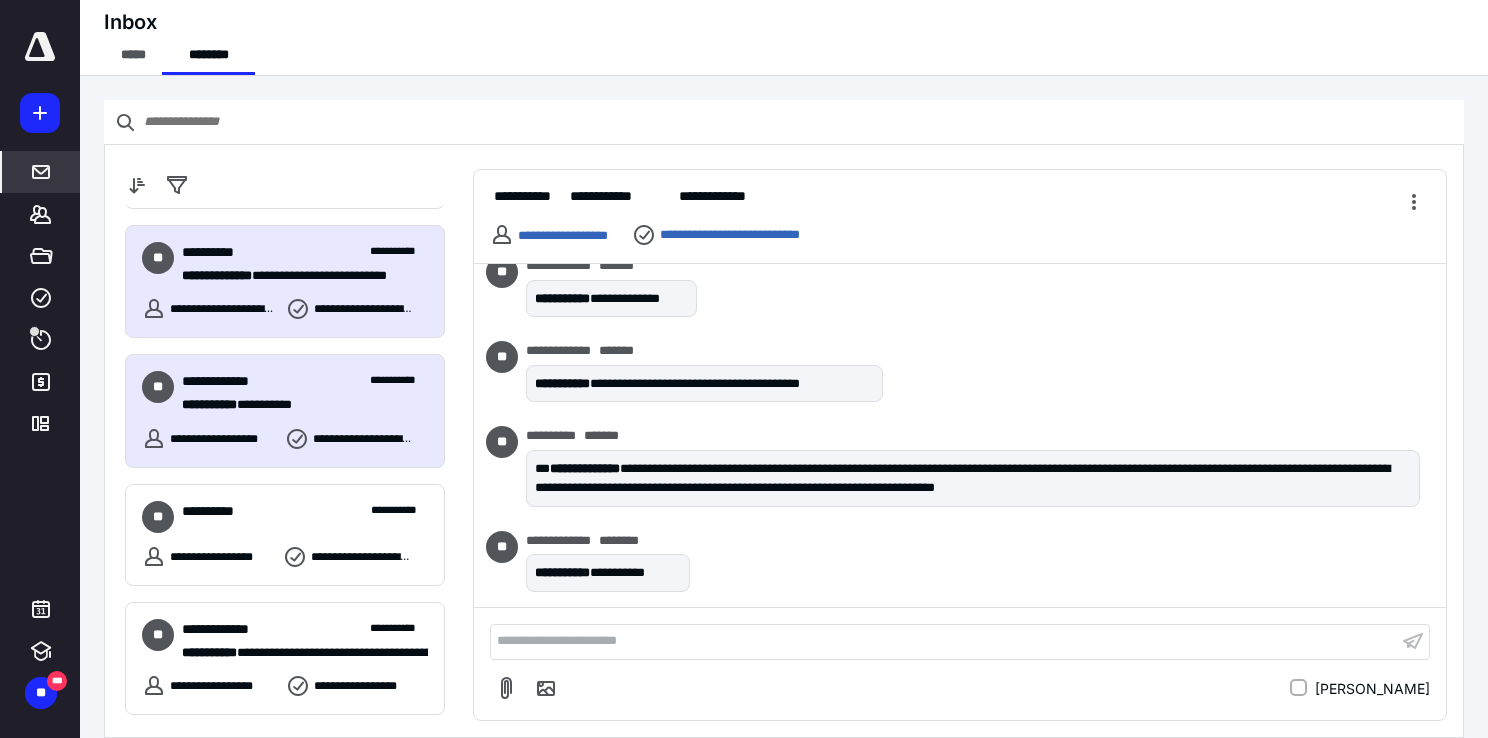 click on "**********" at bounding box center (224, 309) 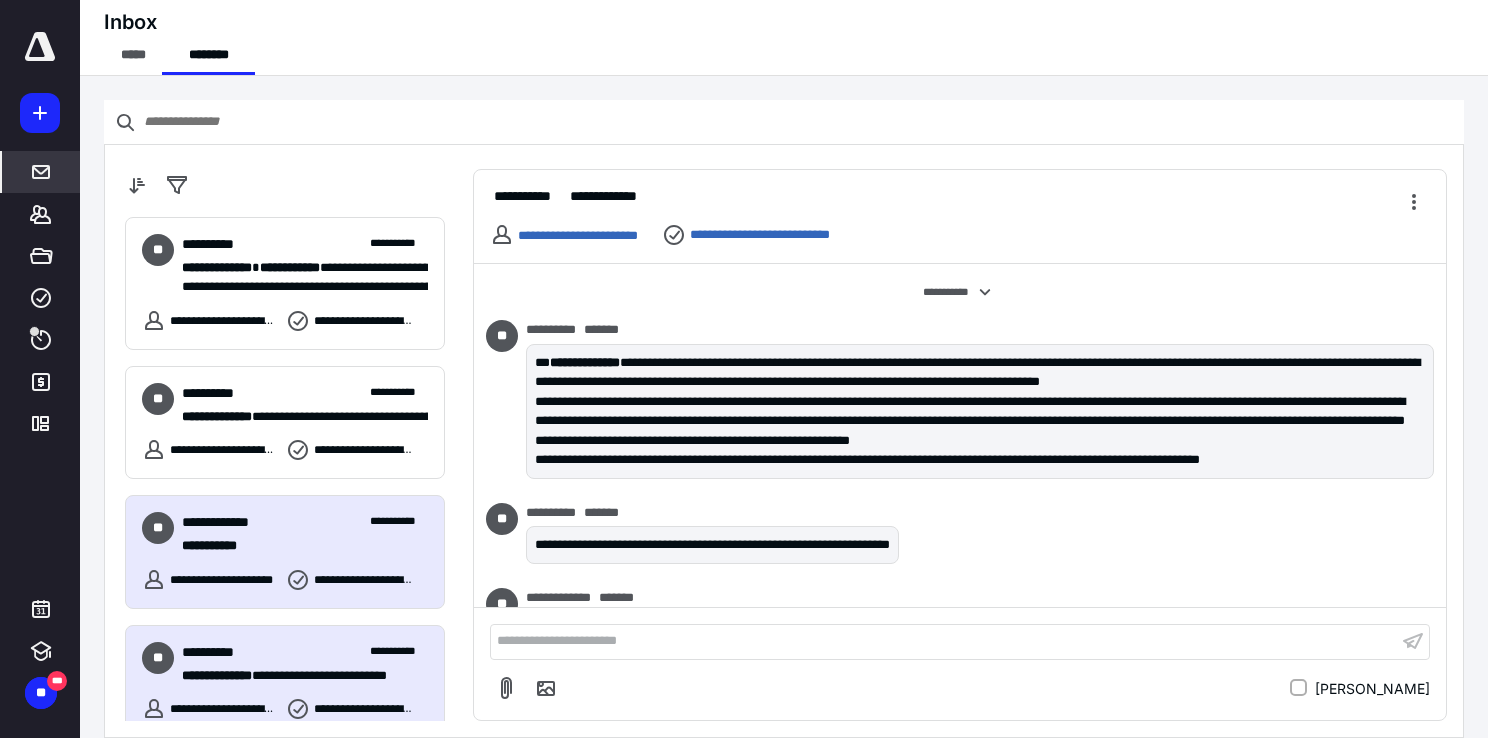 scroll, scrollTop: 1674, scrollLeft: 0, axis: vertical 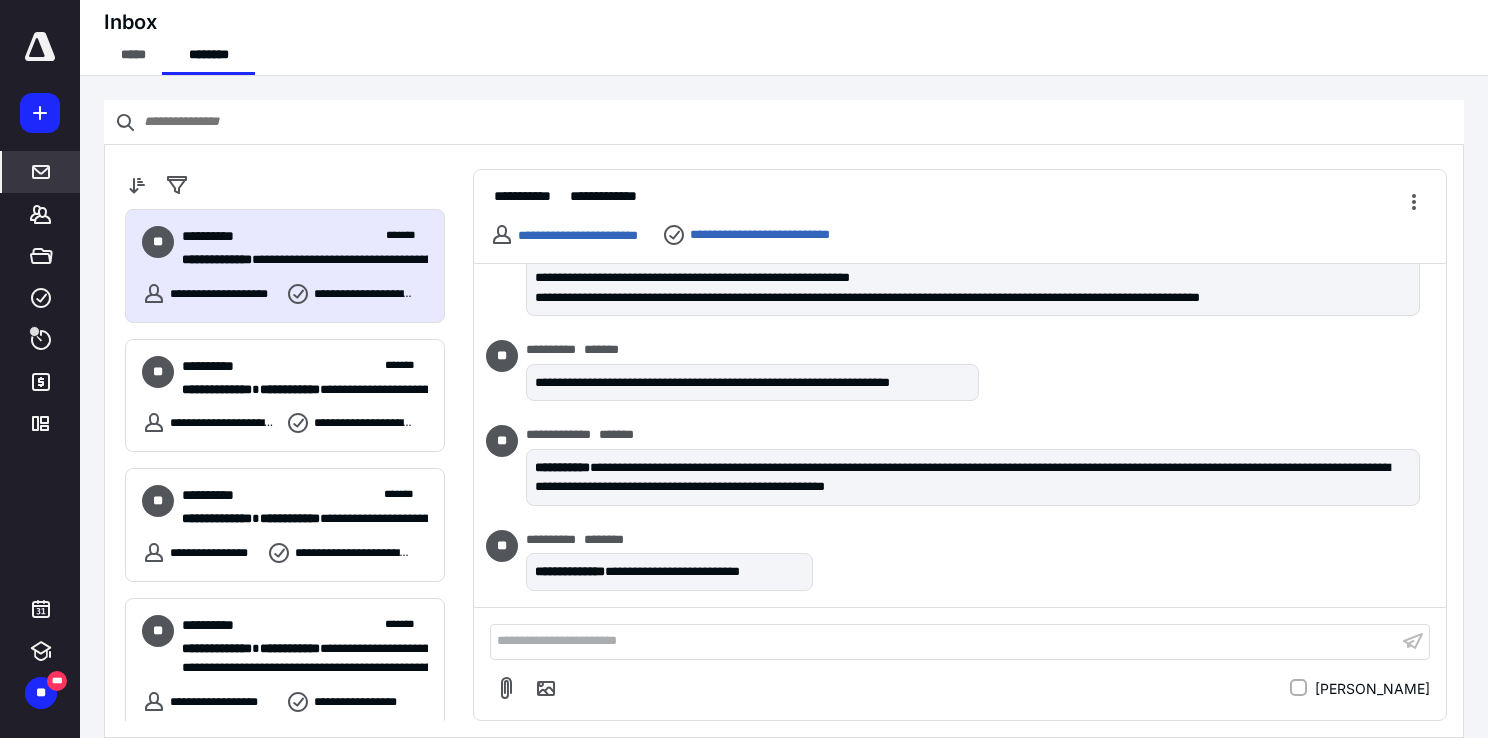 click on "**********" at bounding box center [285, 266] 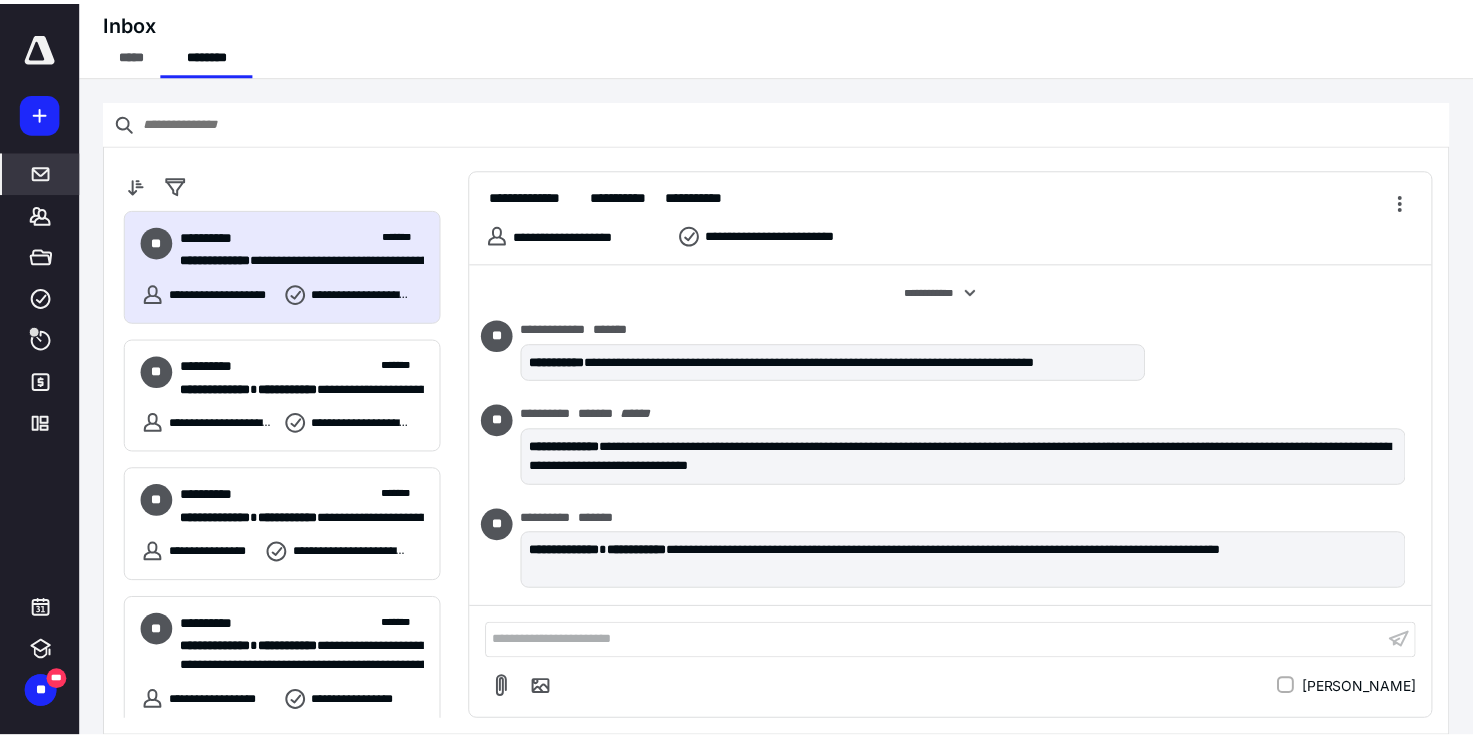 scroll, scrollTop: 253, scrollLeft: 0, axis: vertical 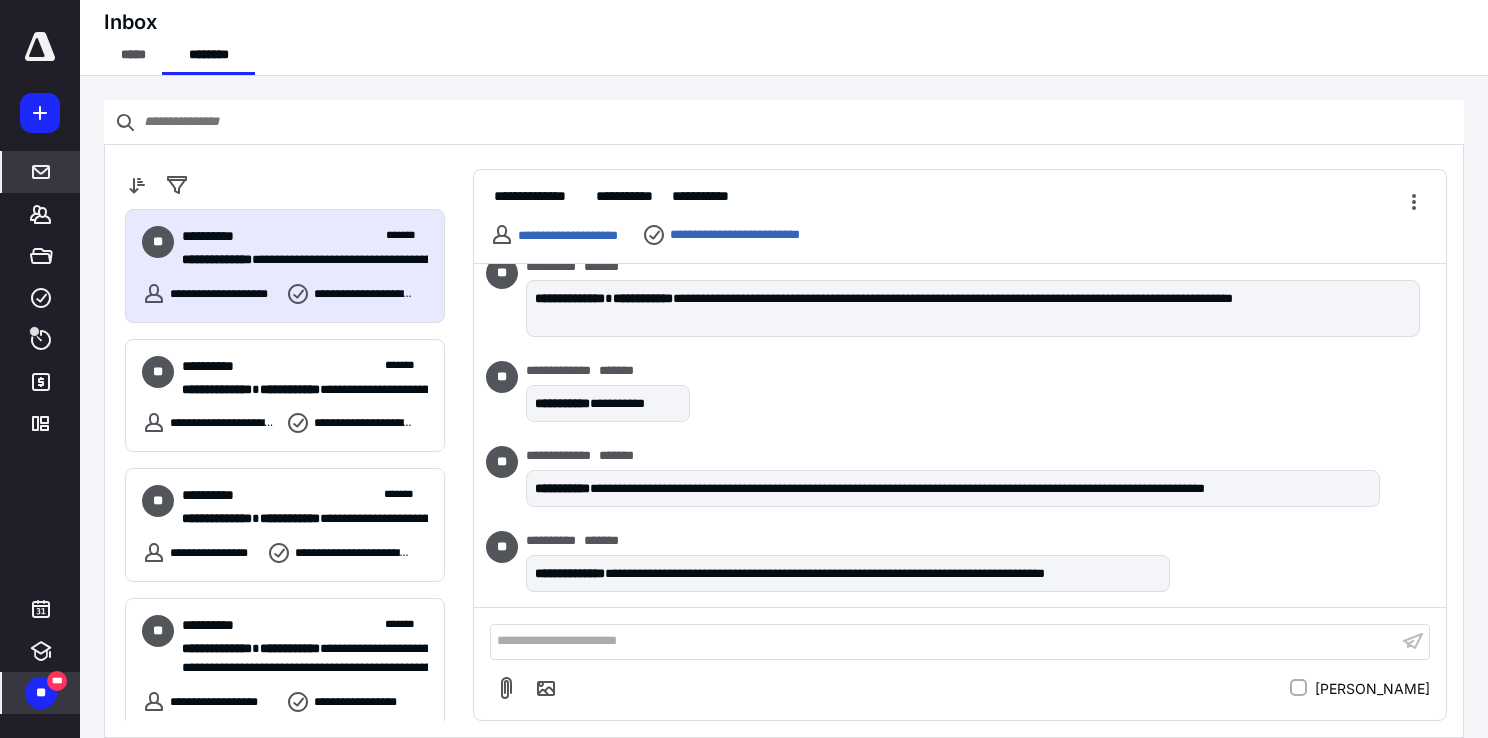 click on "***" at bounding box center [57, 681] 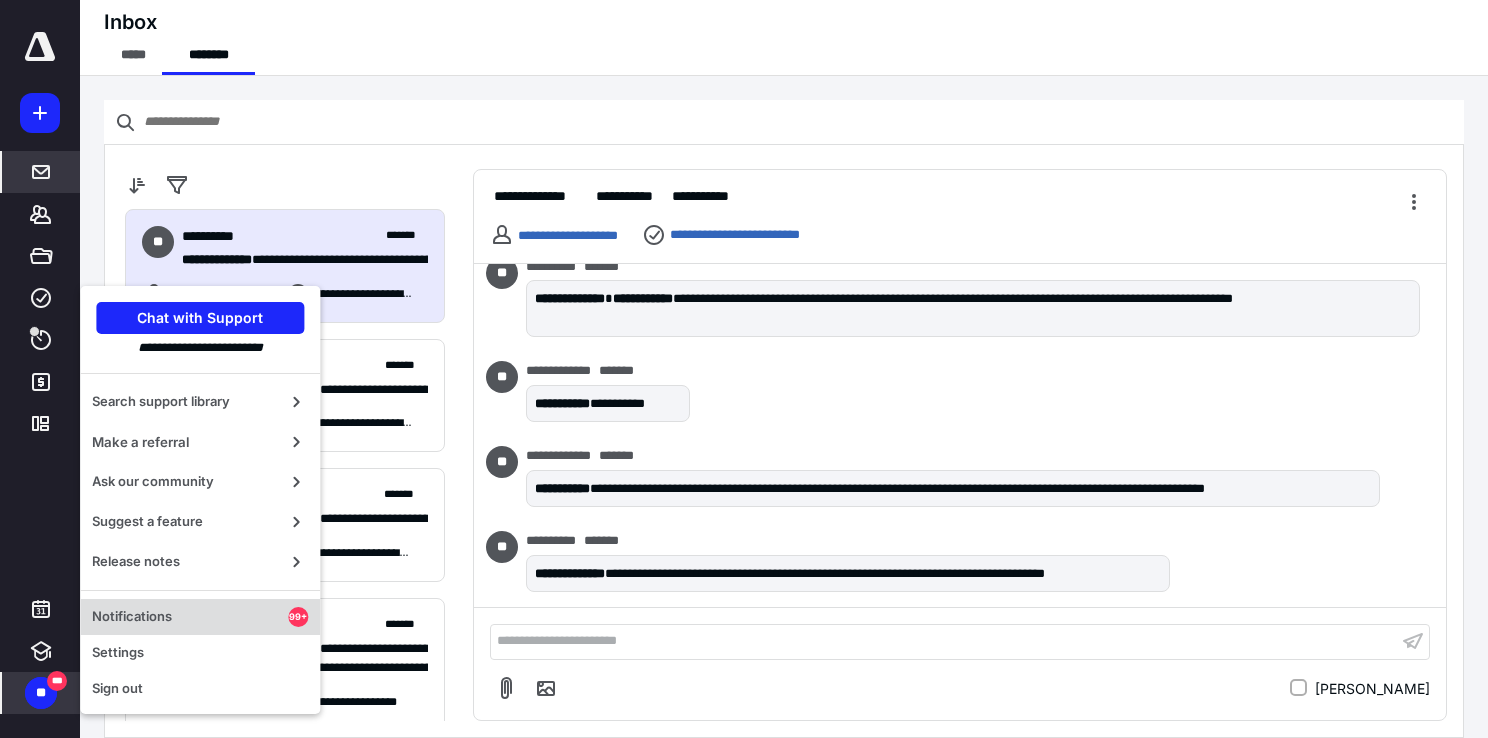 click on "Notifications" at bounding box center (190, 617) 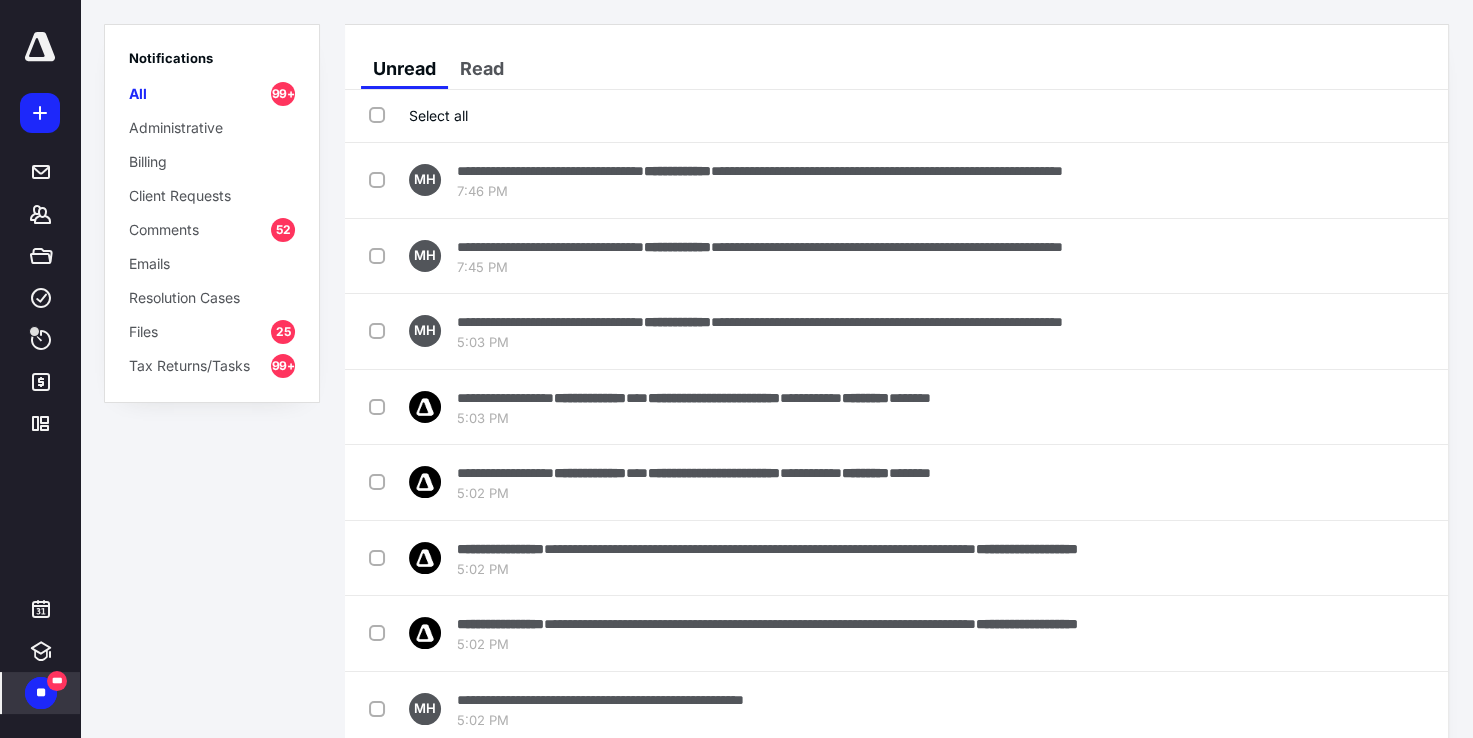 click on "All 99+" at bounding box center [212, 93] 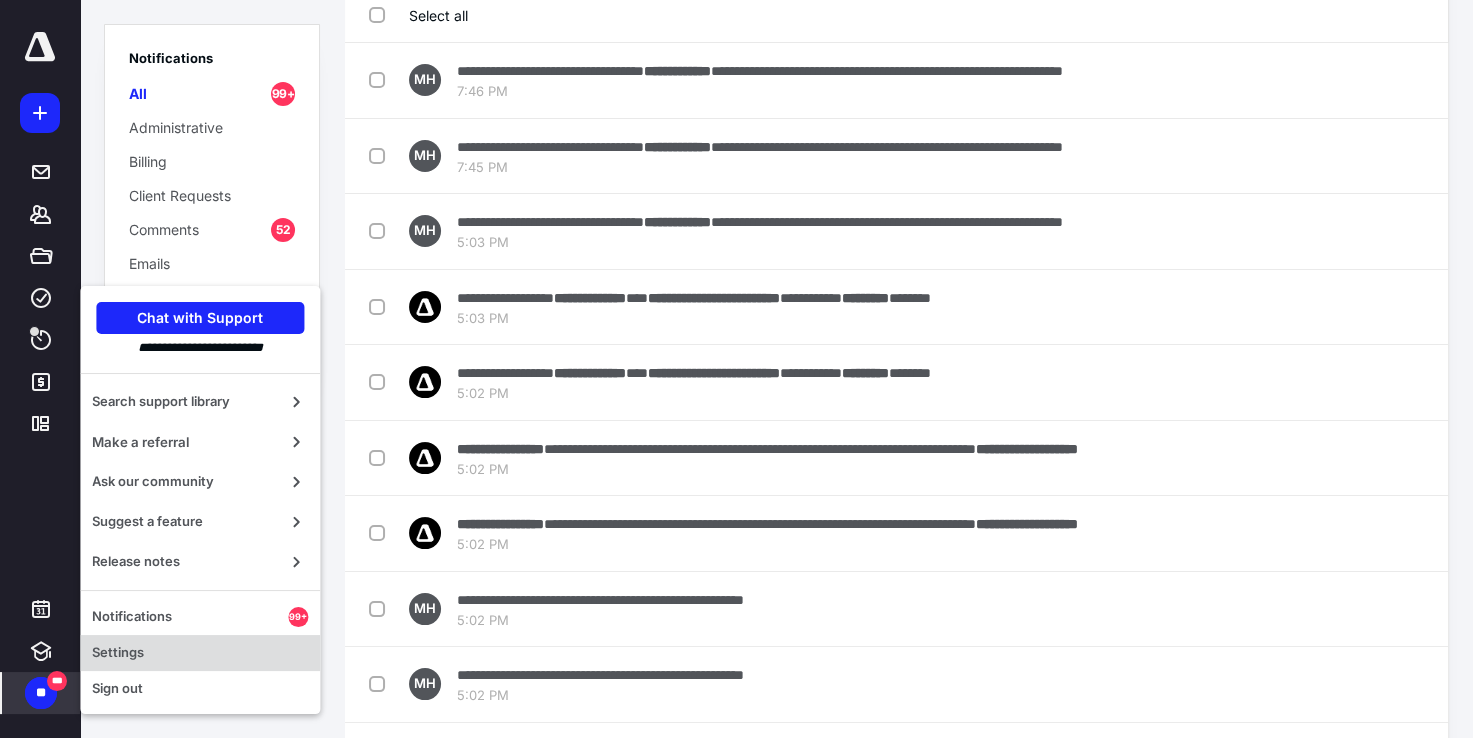 scroll, scrollTop: 200, scrollLeft: 0, axis: vertical 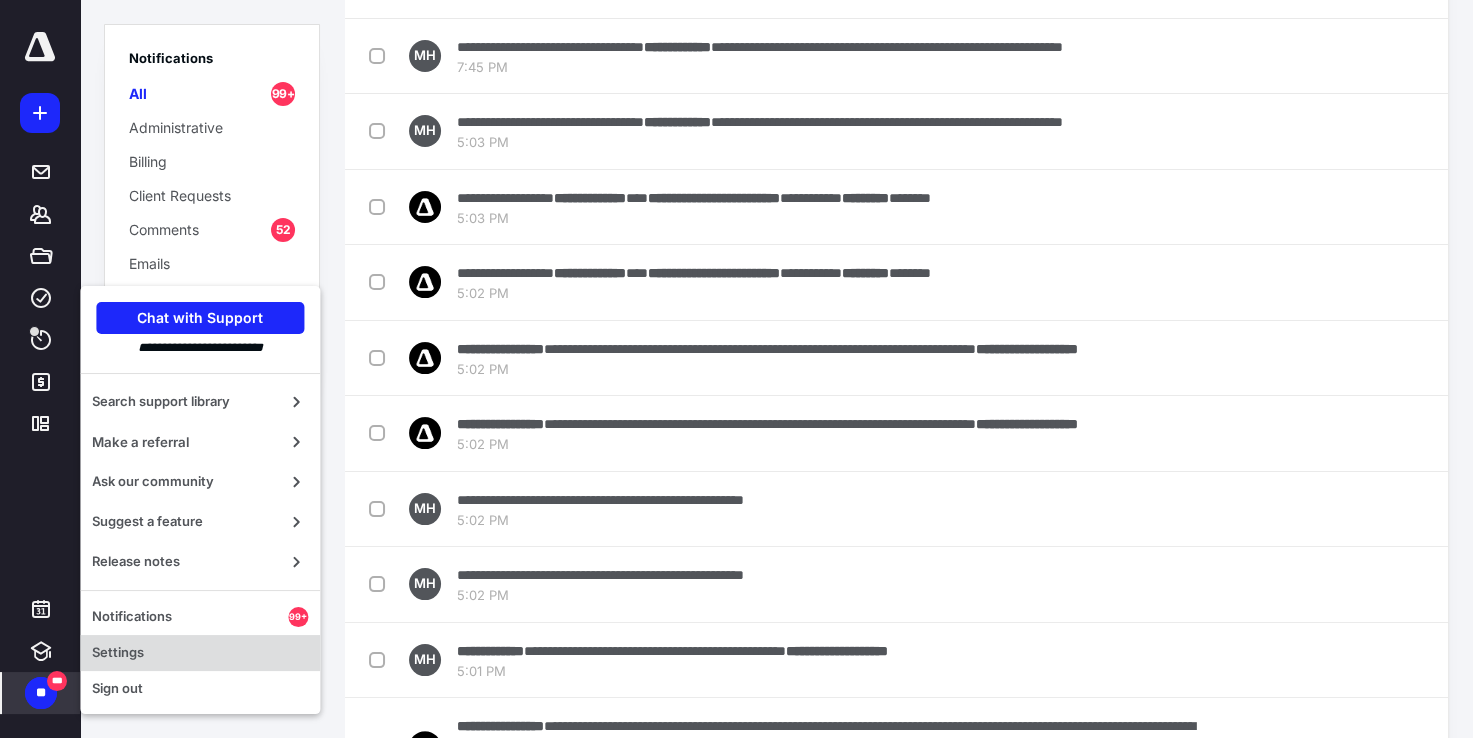 click on "Settings" at bounding box center (200, 653) 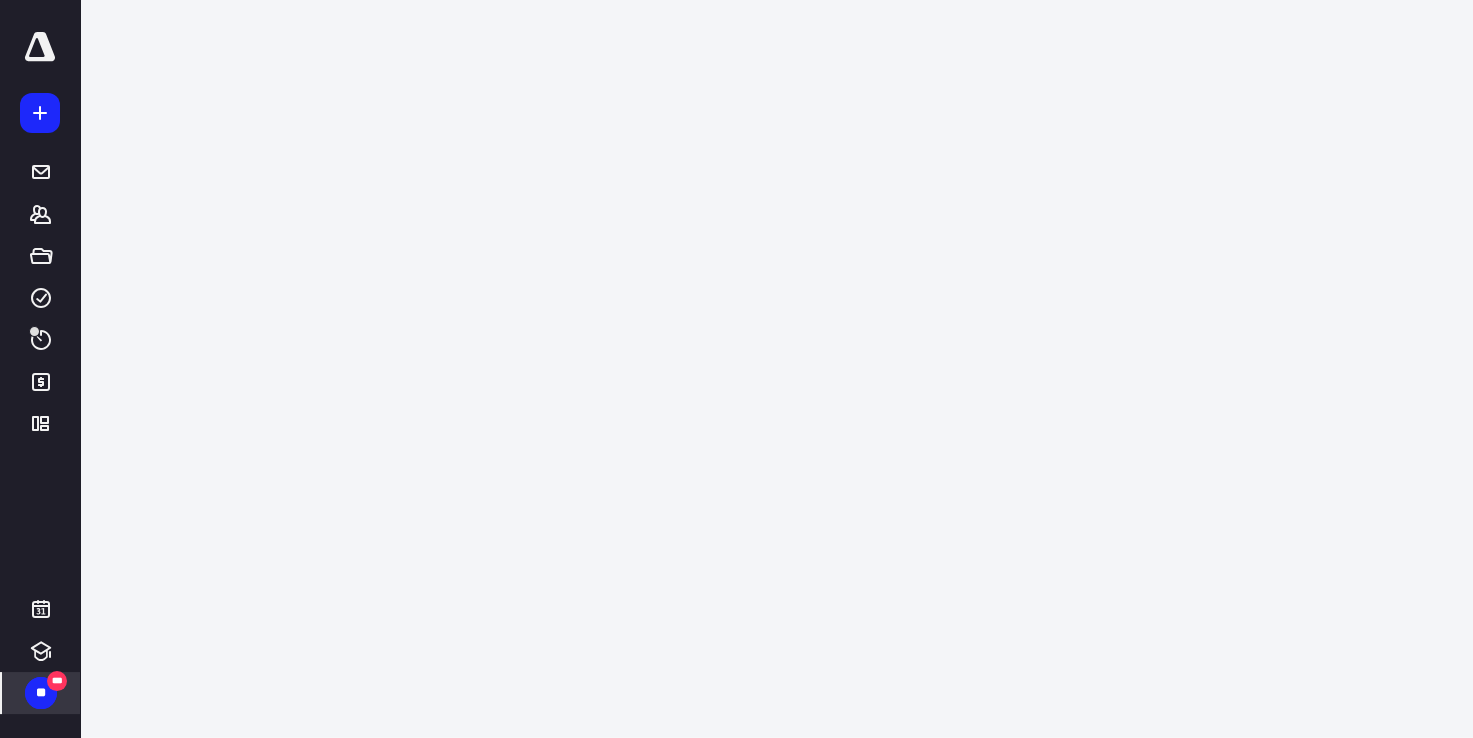scroll, scrollTop: 0, scrollLeft: 0, axis: both 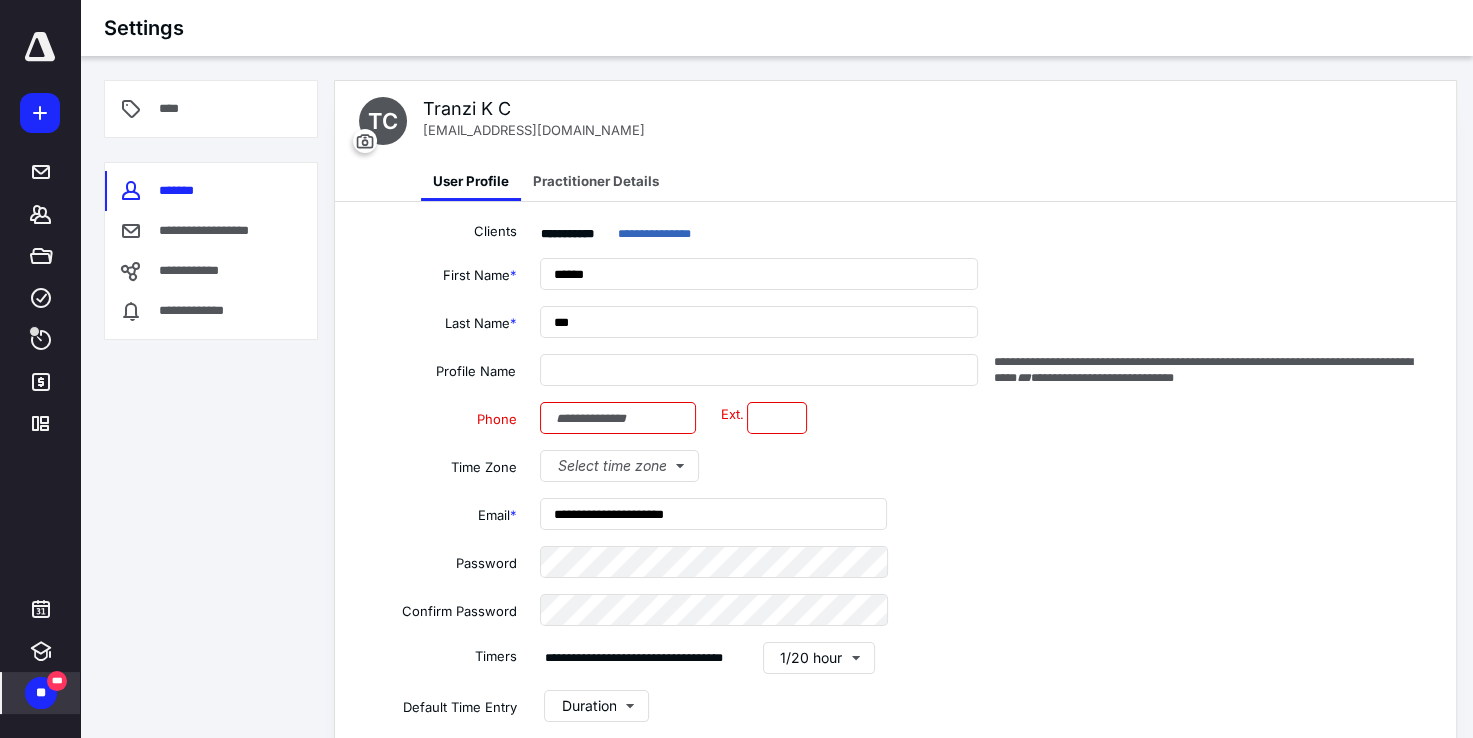 type on "**********" 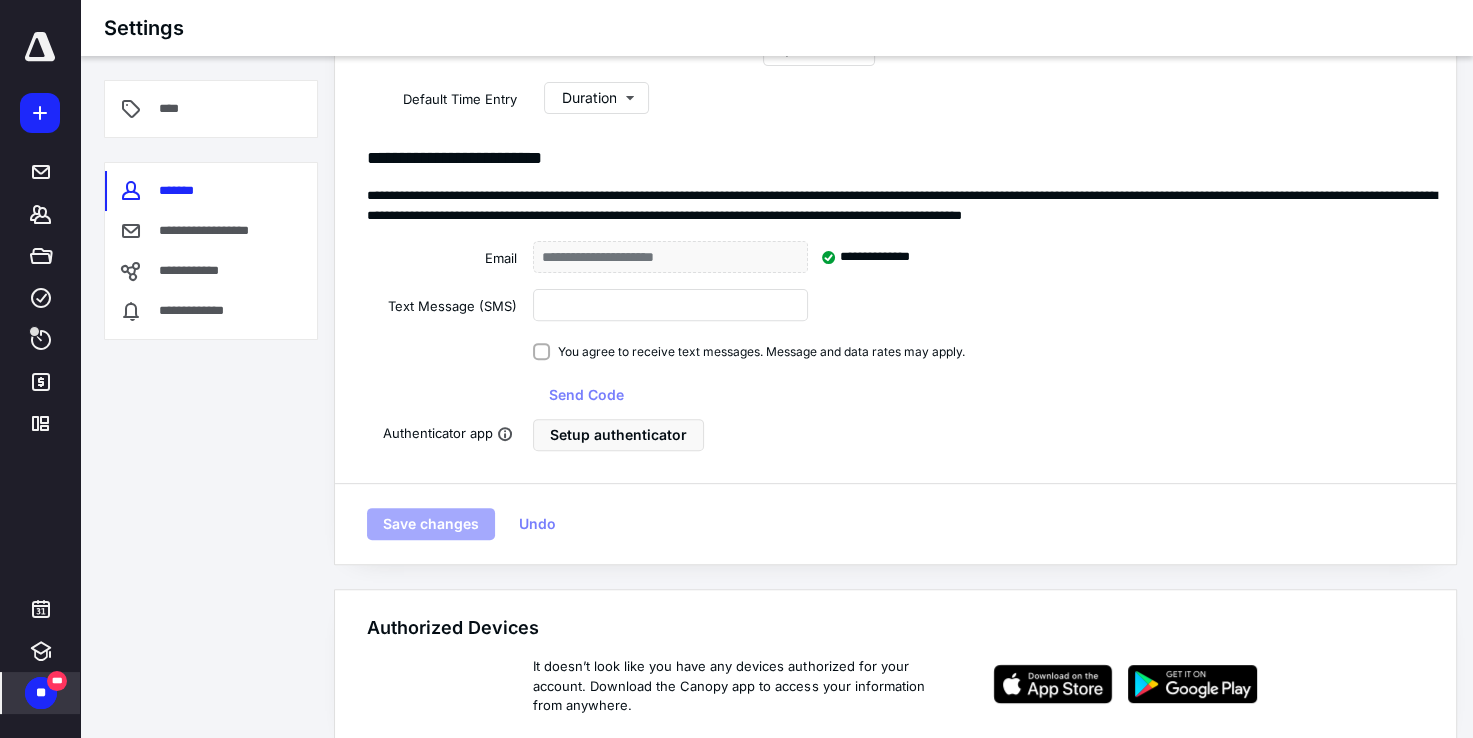 scroll, scrollTop: 308, scrollLeft: 0, axis: vertical 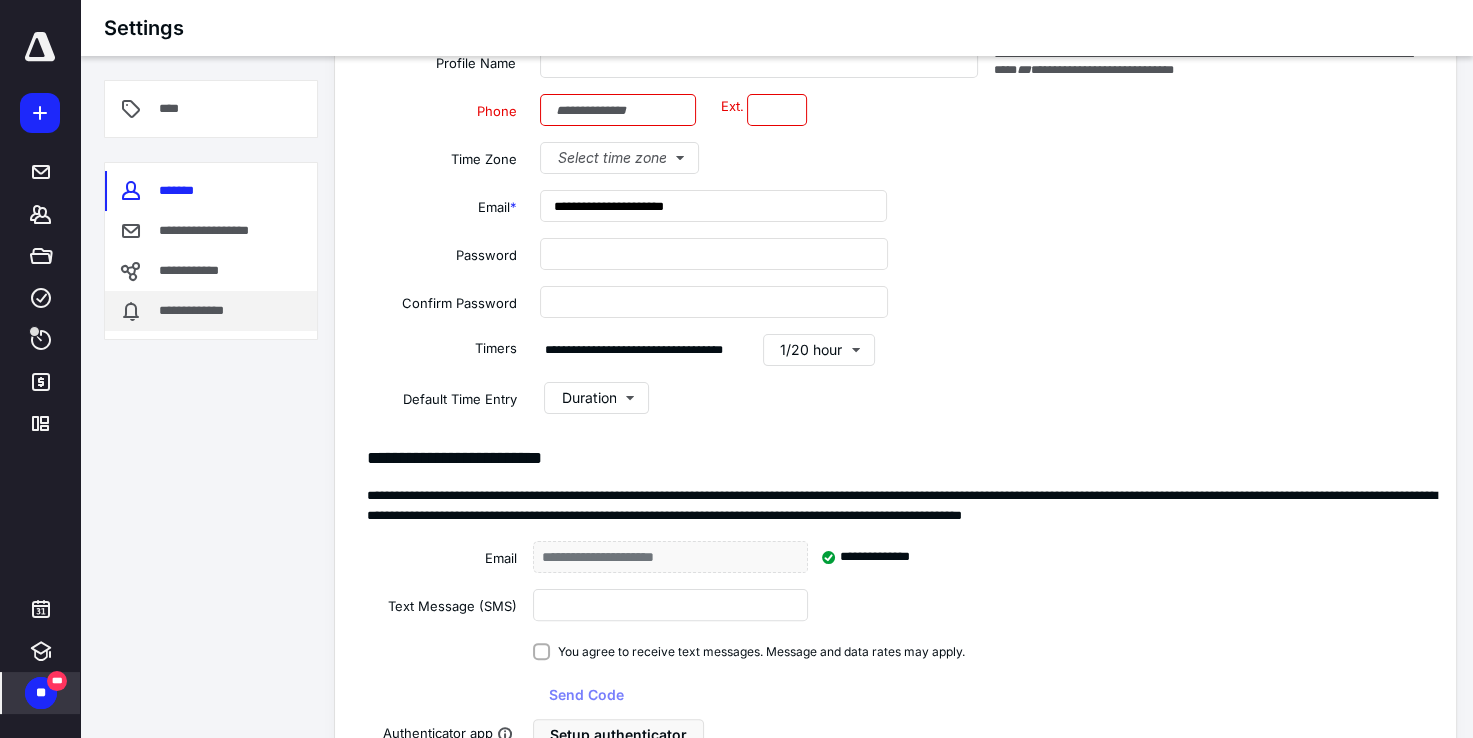 click on "**********" at bounding box center (198, 311) 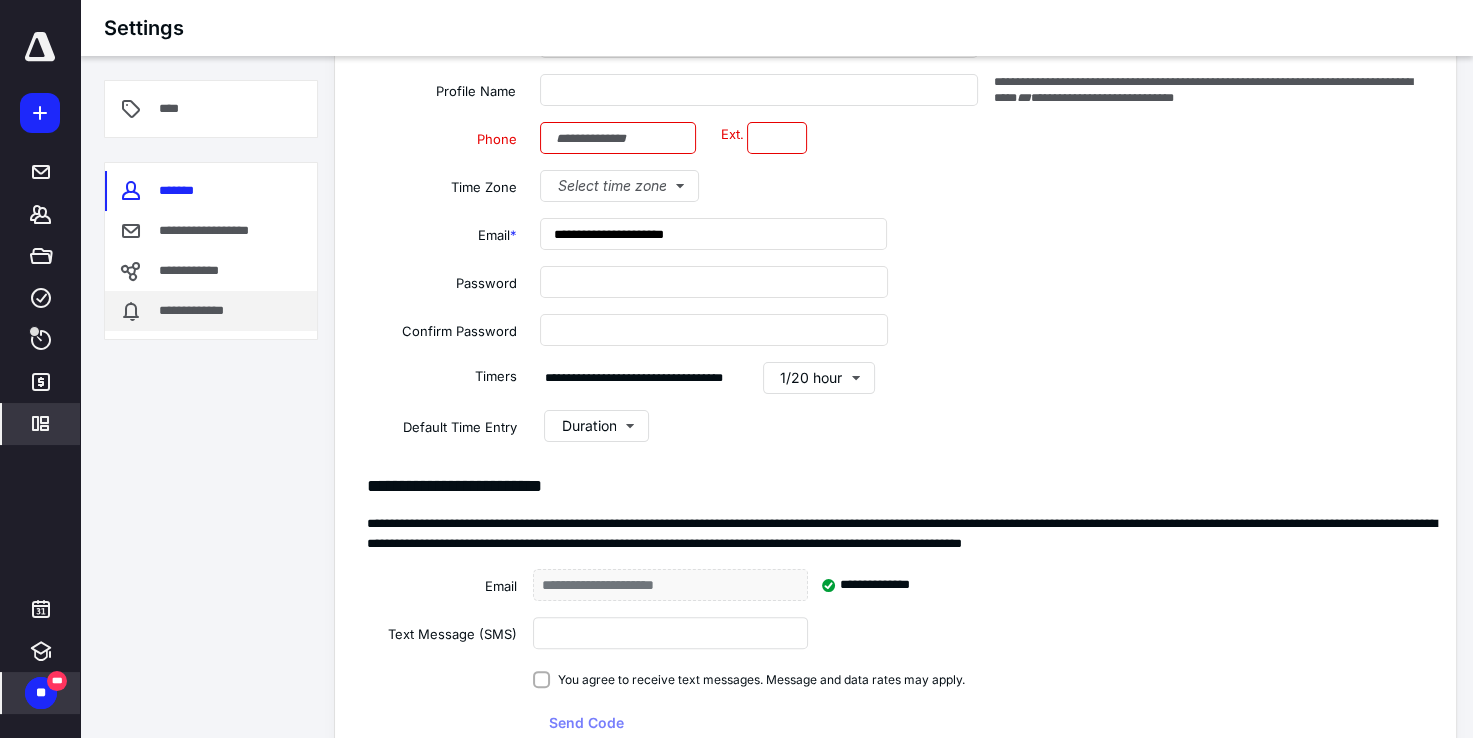 scroll, scrollTop: 0, scrollLeft: 0, axis: both 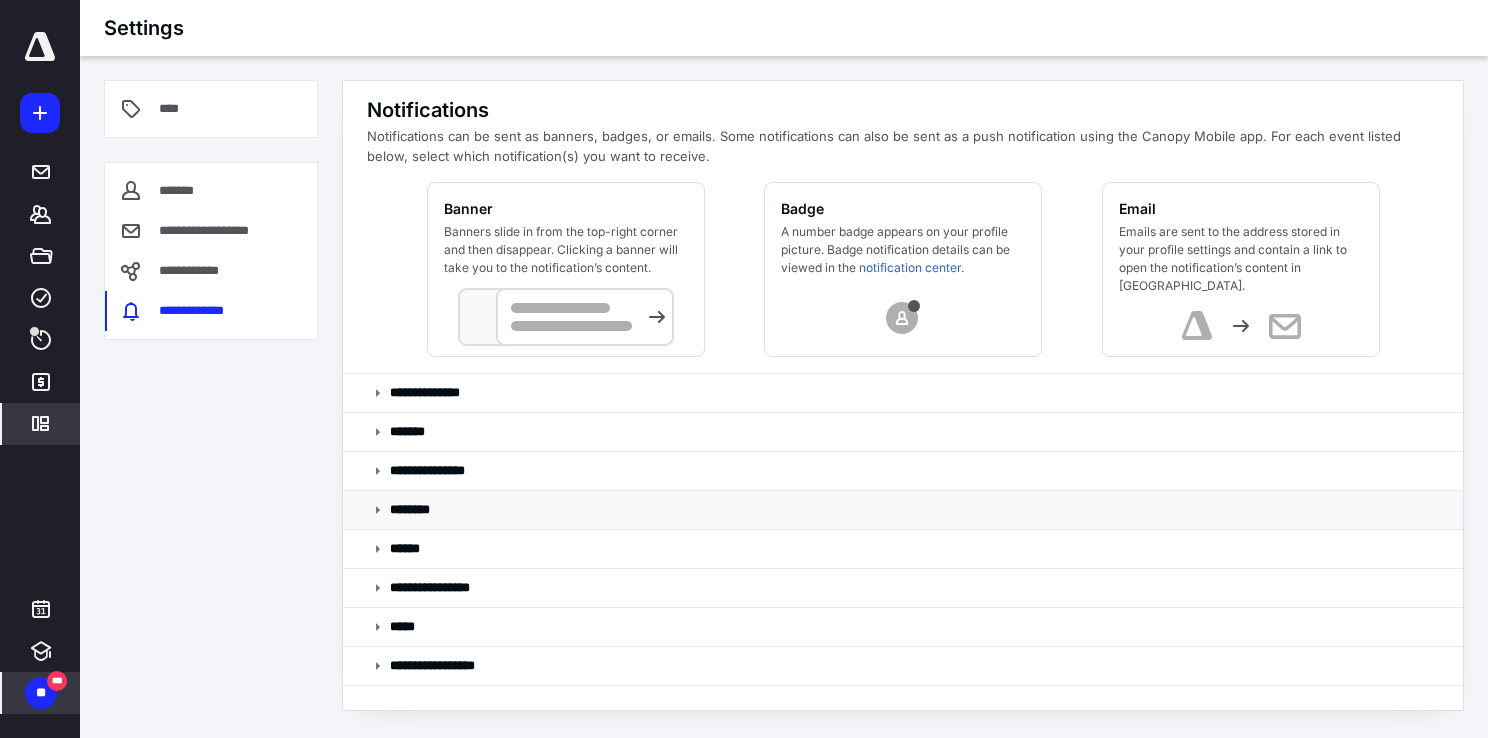 click at bounding box center [378, 510] 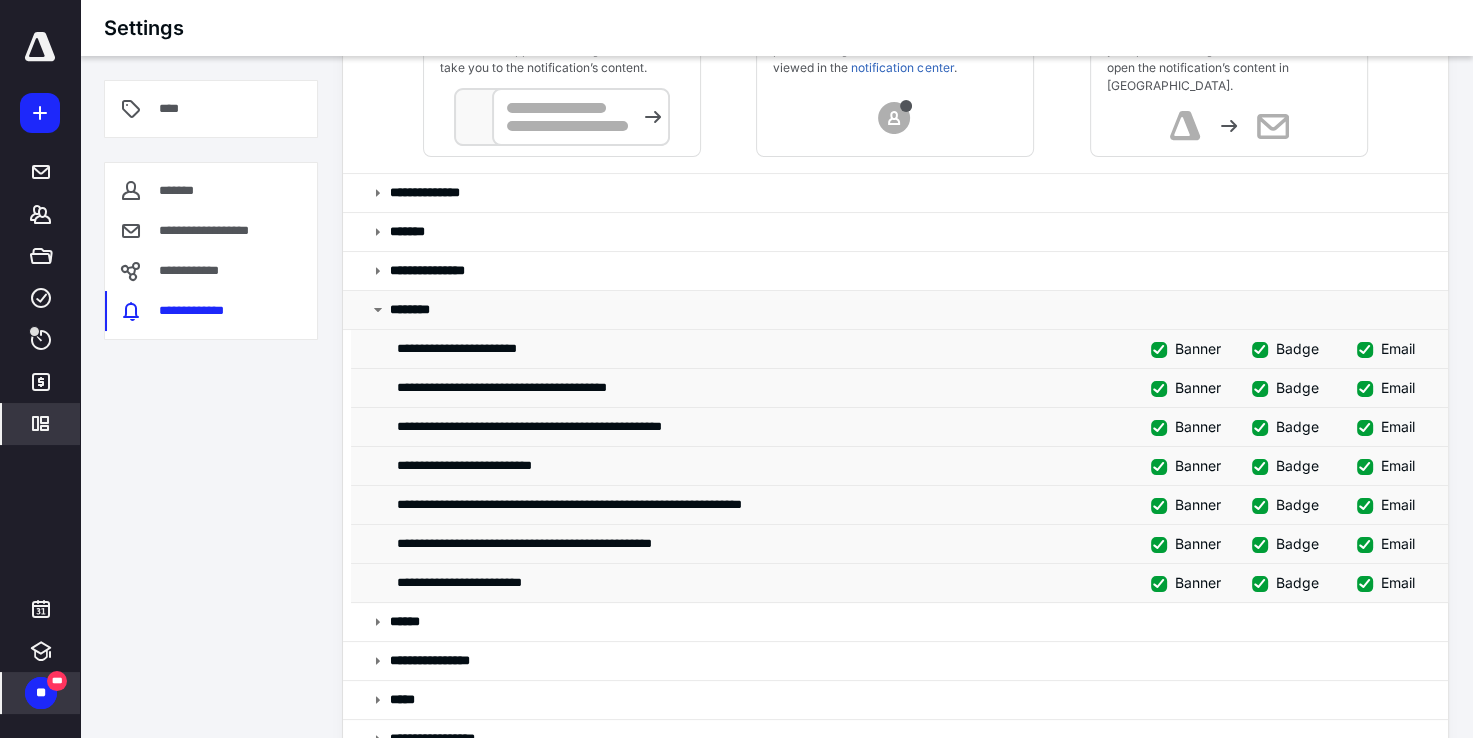 scroll, scrollTop: 268, scrollLeft: 0, axis: vertical 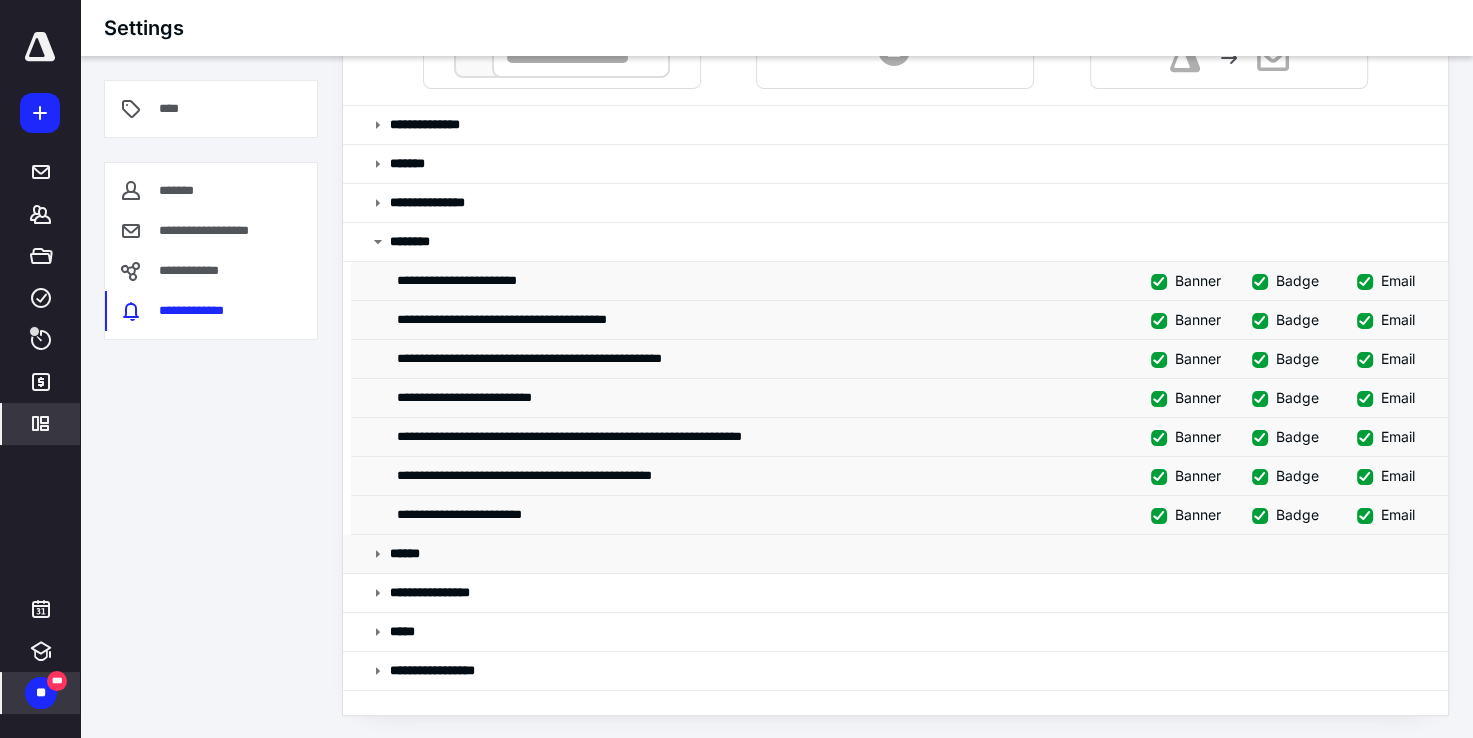 click at bounding box center (378, 554) 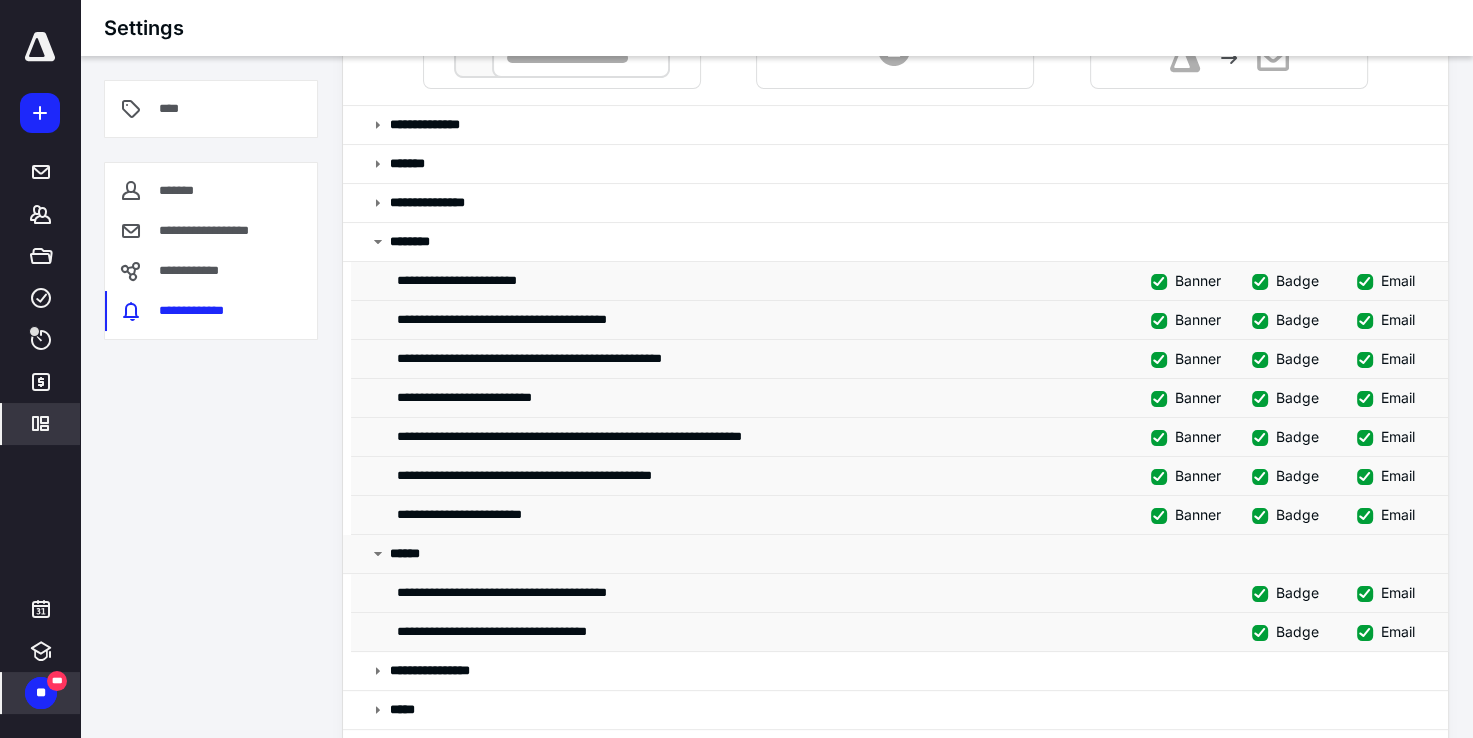 scroll, scrollTop: 347, scrollLeft: 0, axis: vertical 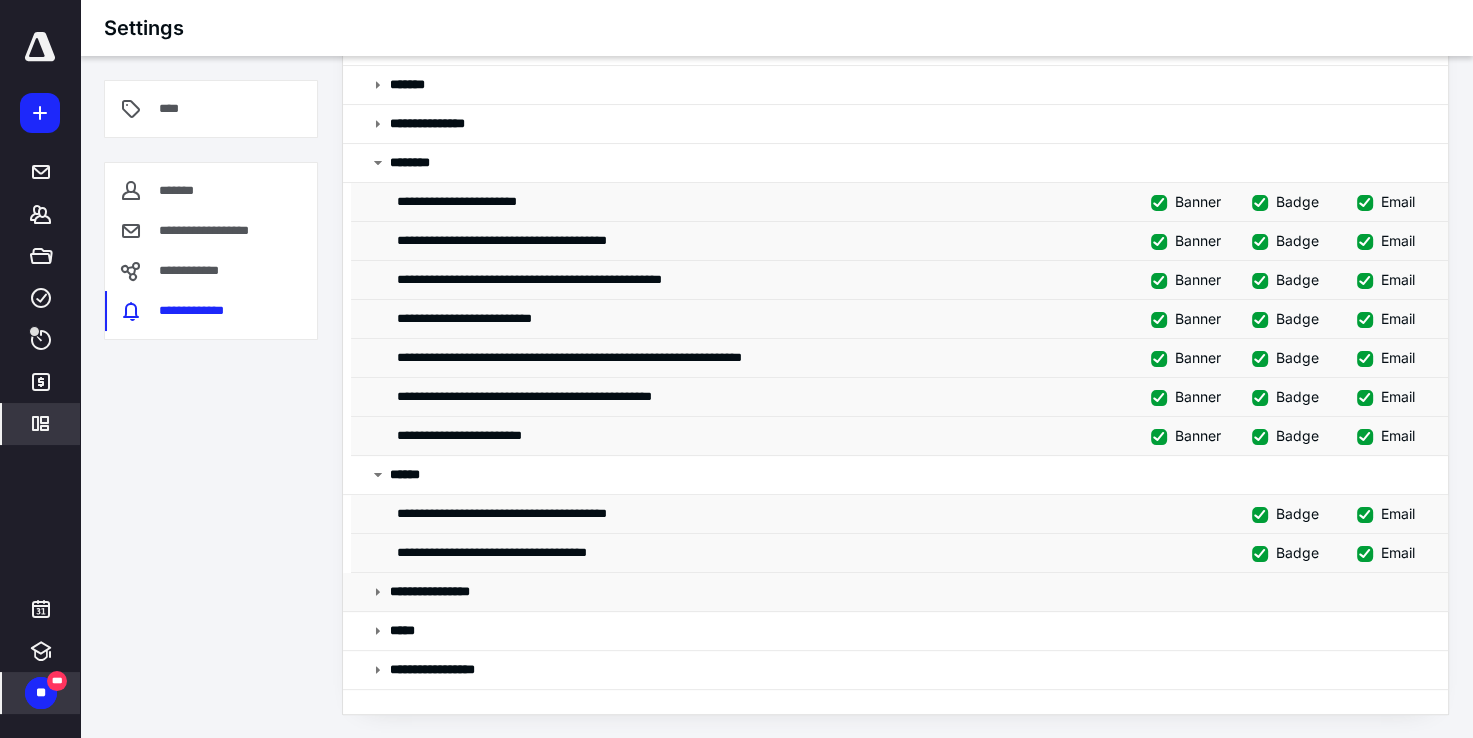 click at bounding box center [378, 592] 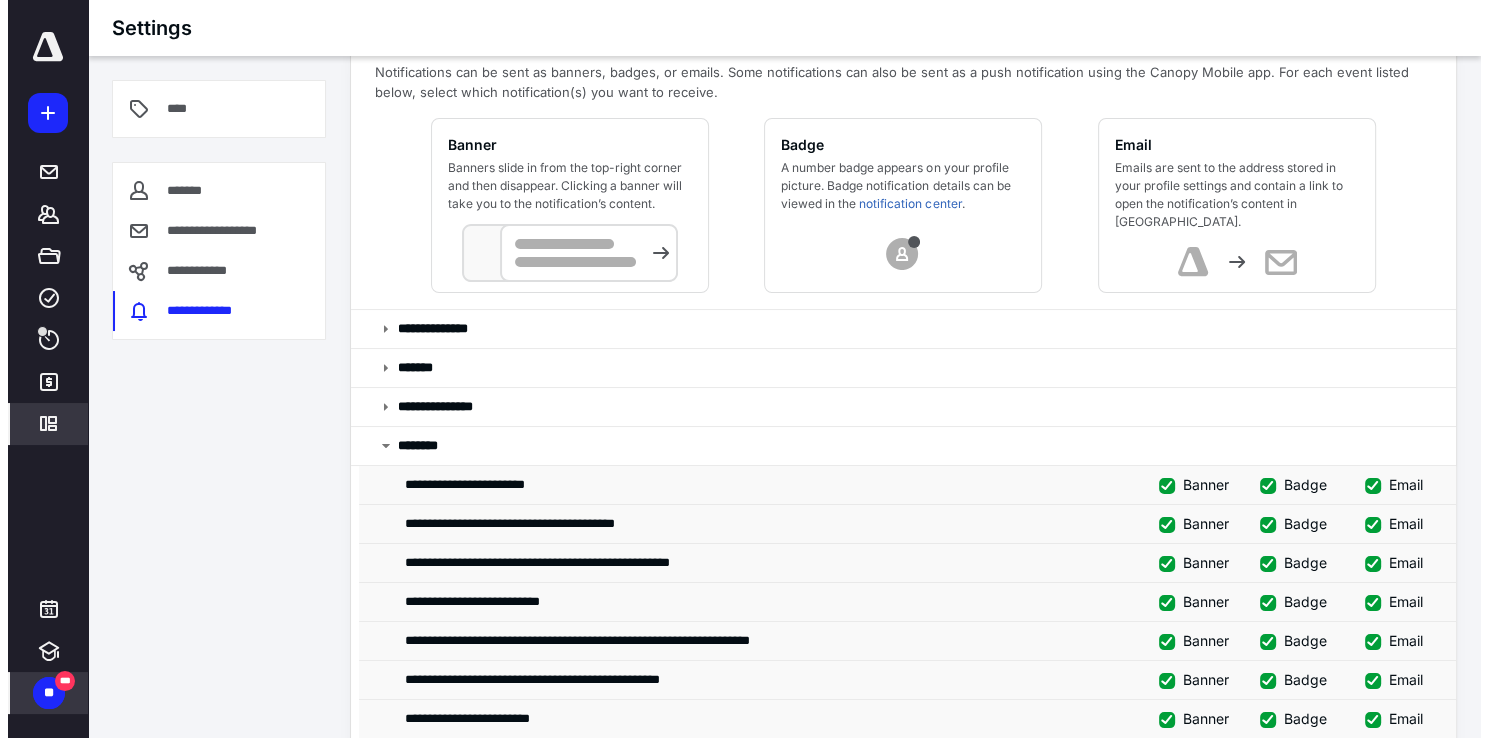 scroll, scrollTop: 0, scrollLeft: 0, axis: both 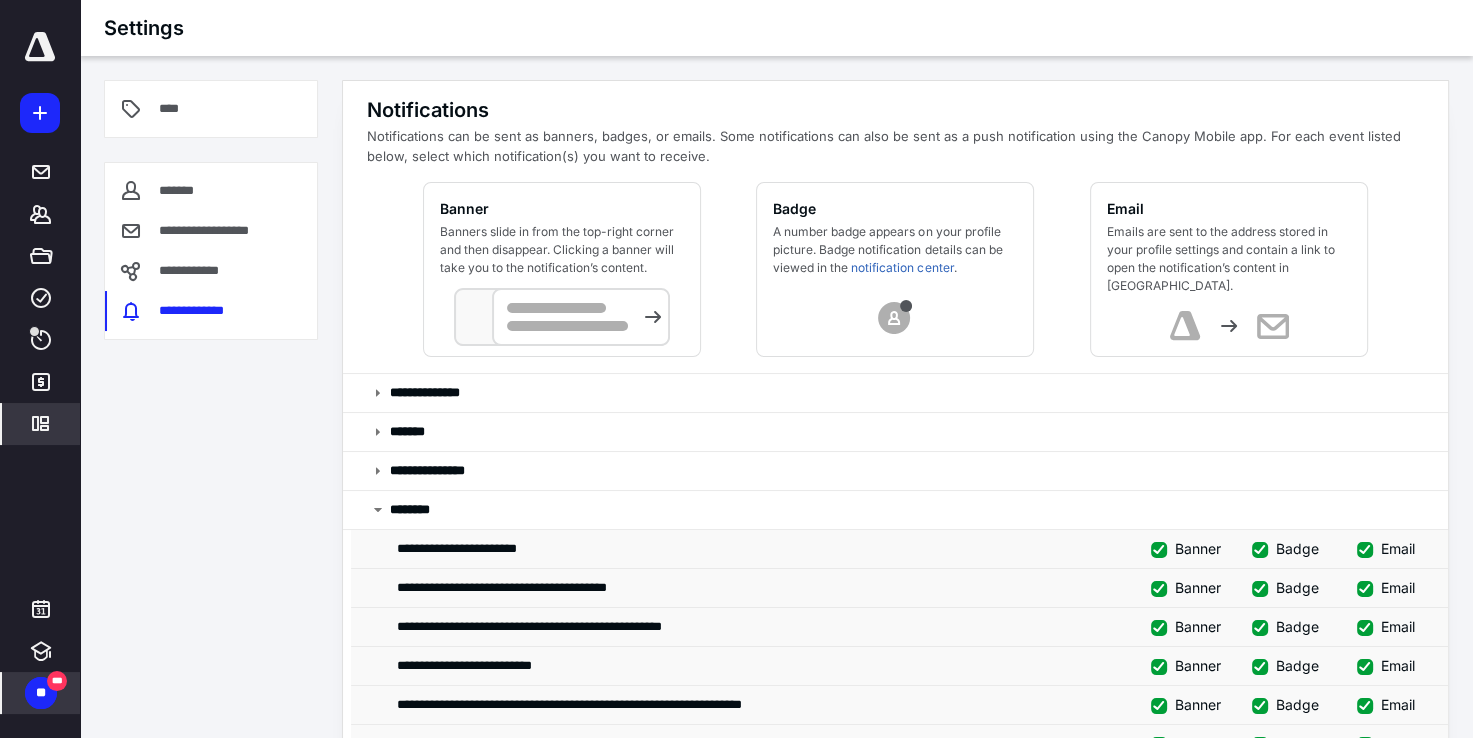 click at bounding box center [562, 316] 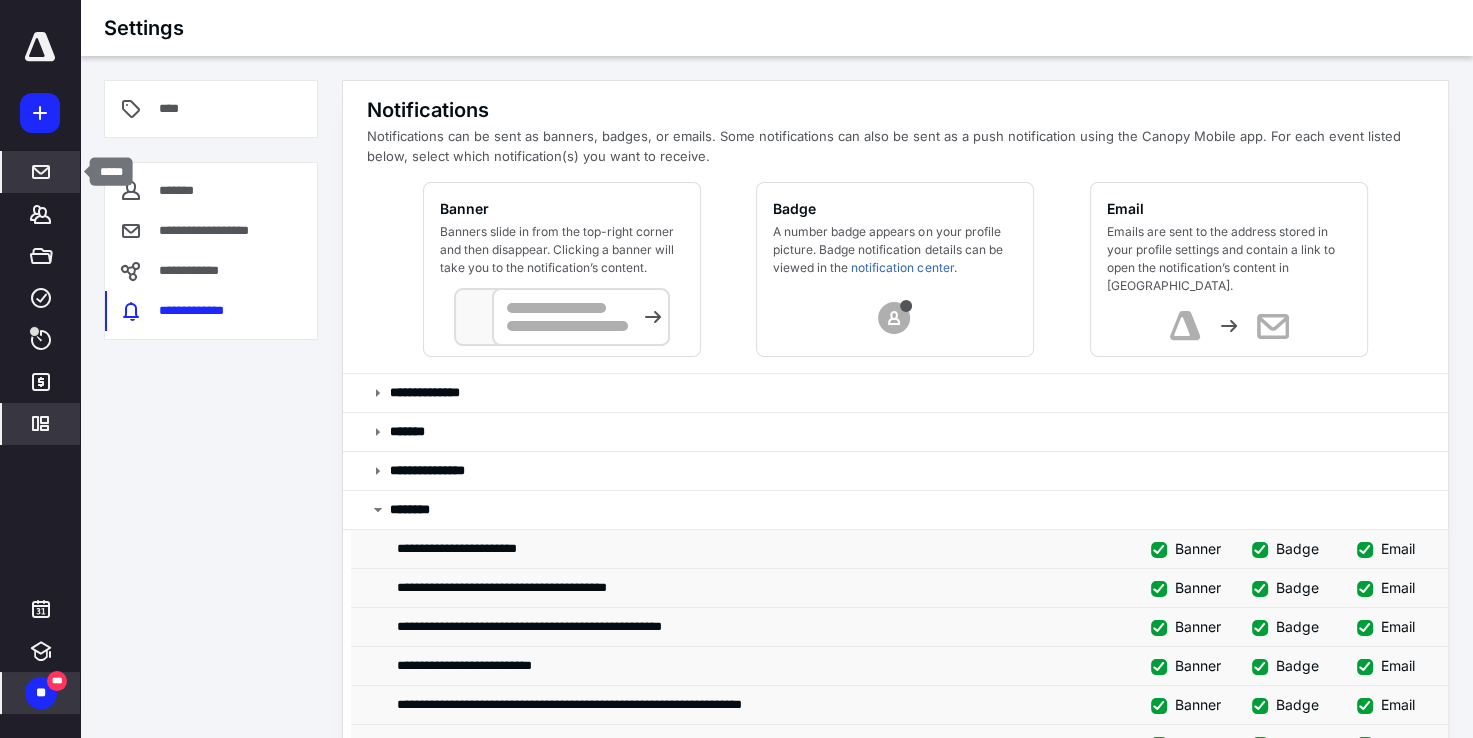 click 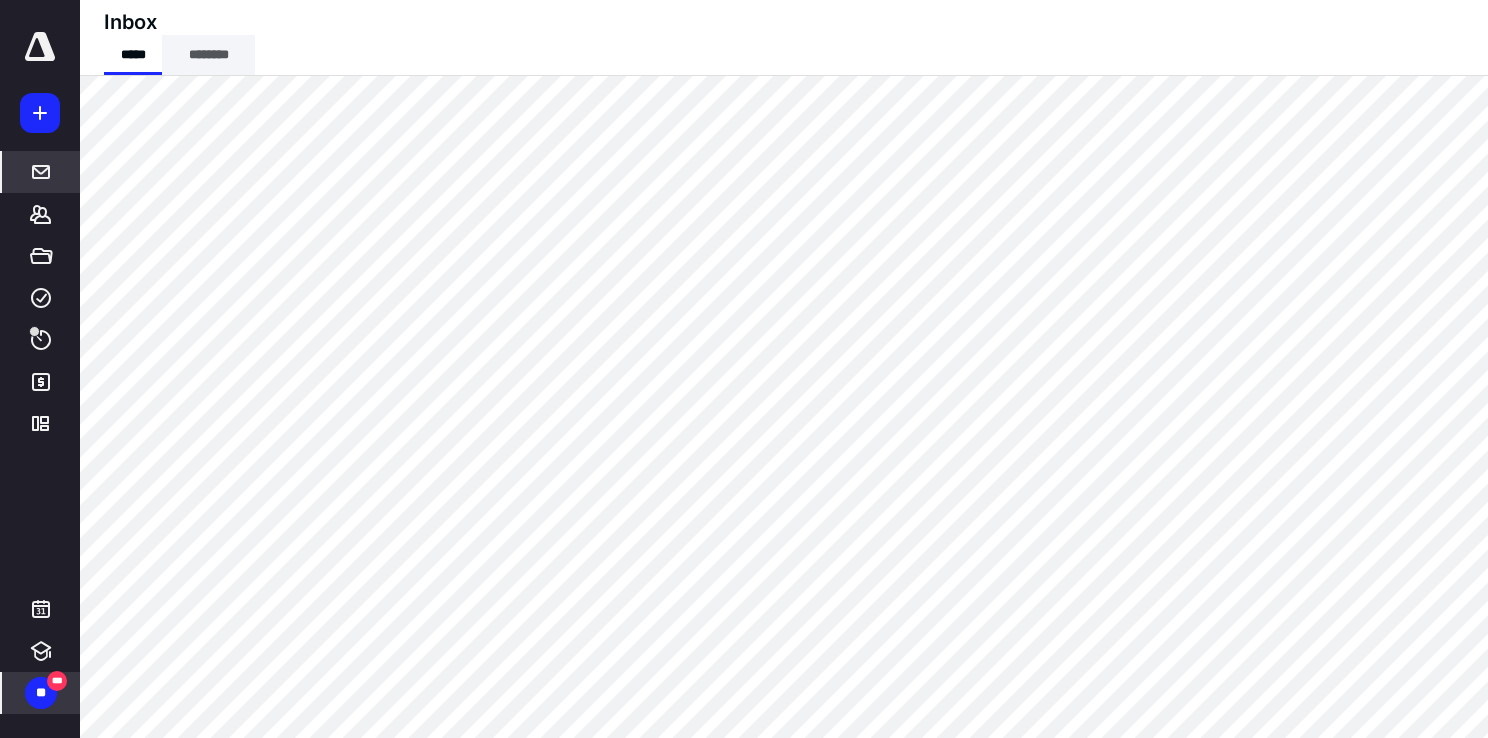 click on "********" at bounding box center [208, 55] 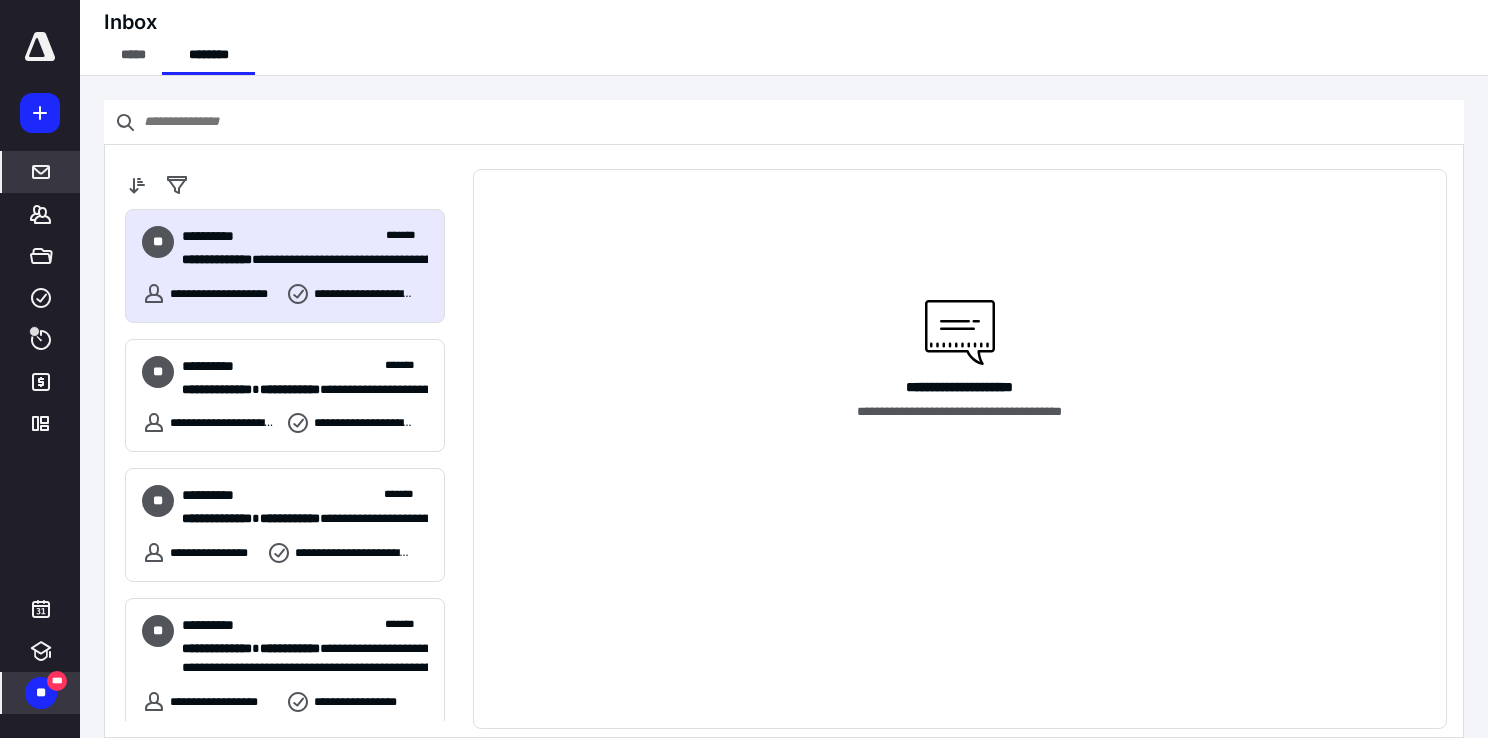 click on "**********" at bounding box center [217, 259] 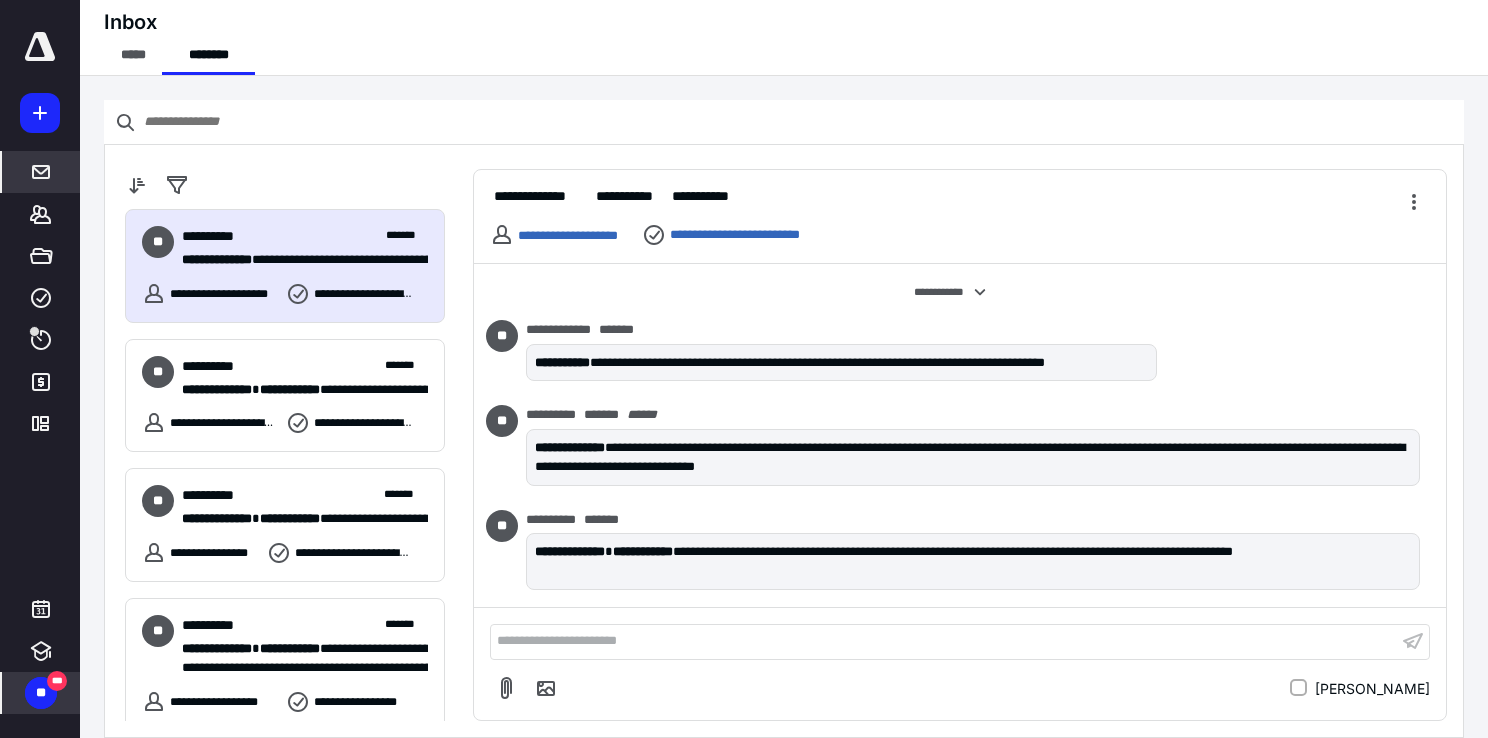 scroll, scrollTop: 253, scrollLeft: 0, axis: vertical 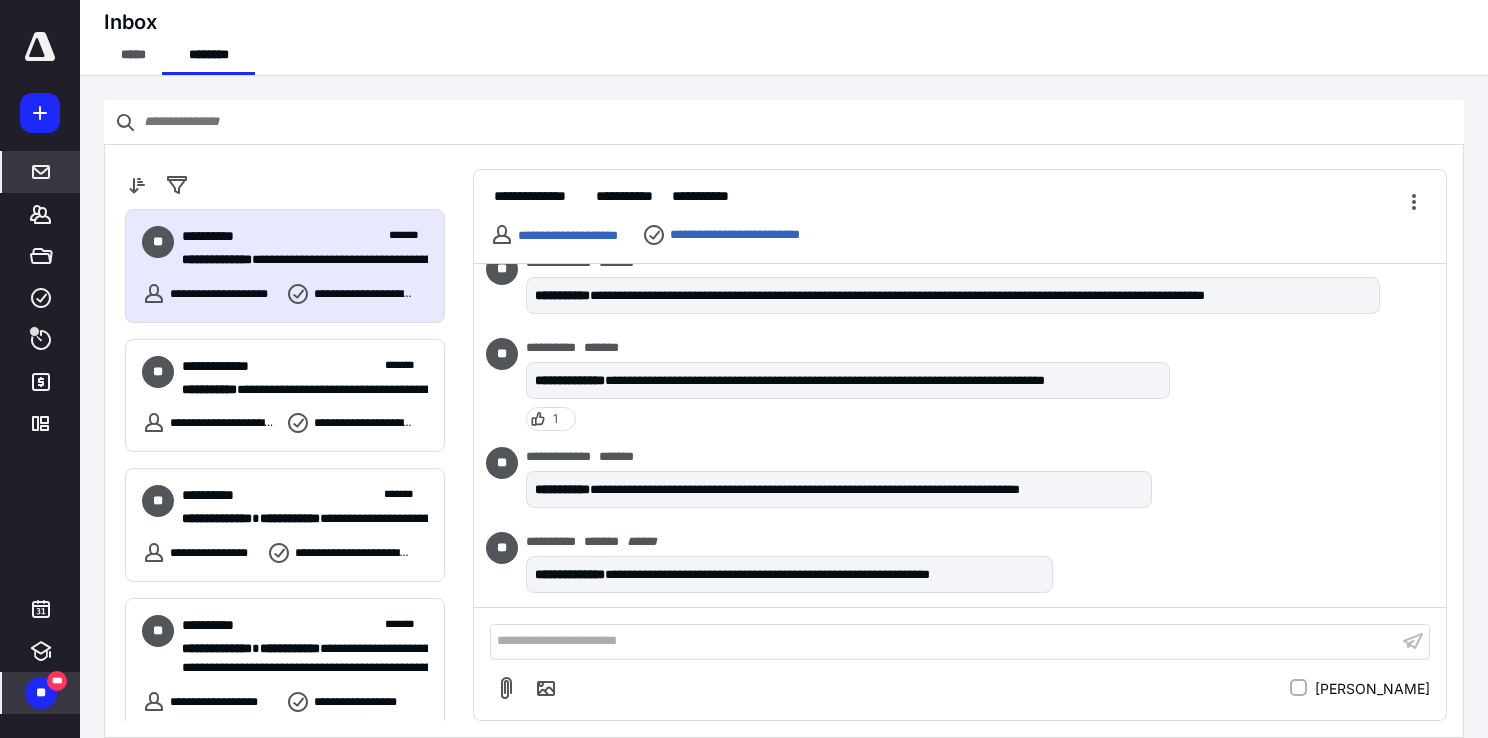 click at bounding box center [40, 47] 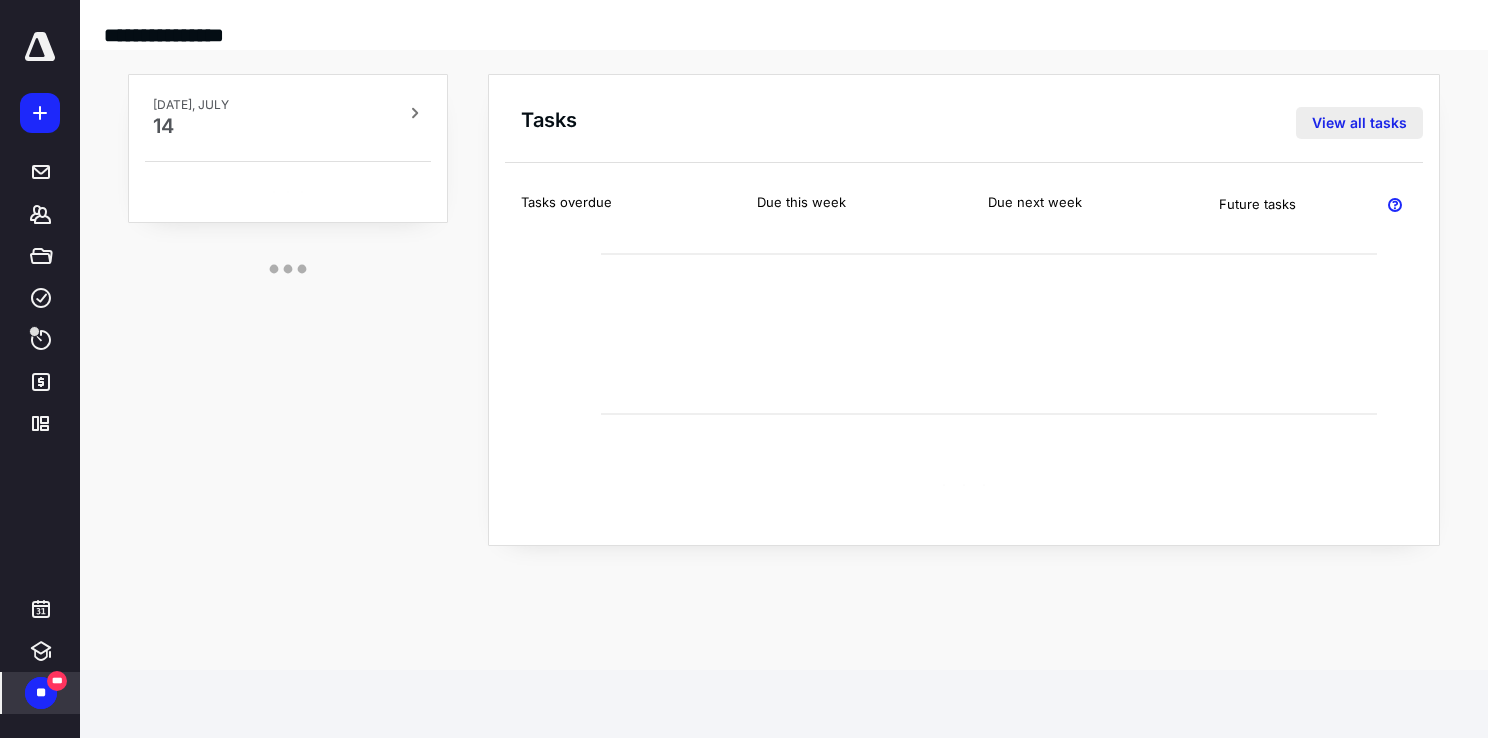 click on "View all tasks" at bounding box center (1359, 123) 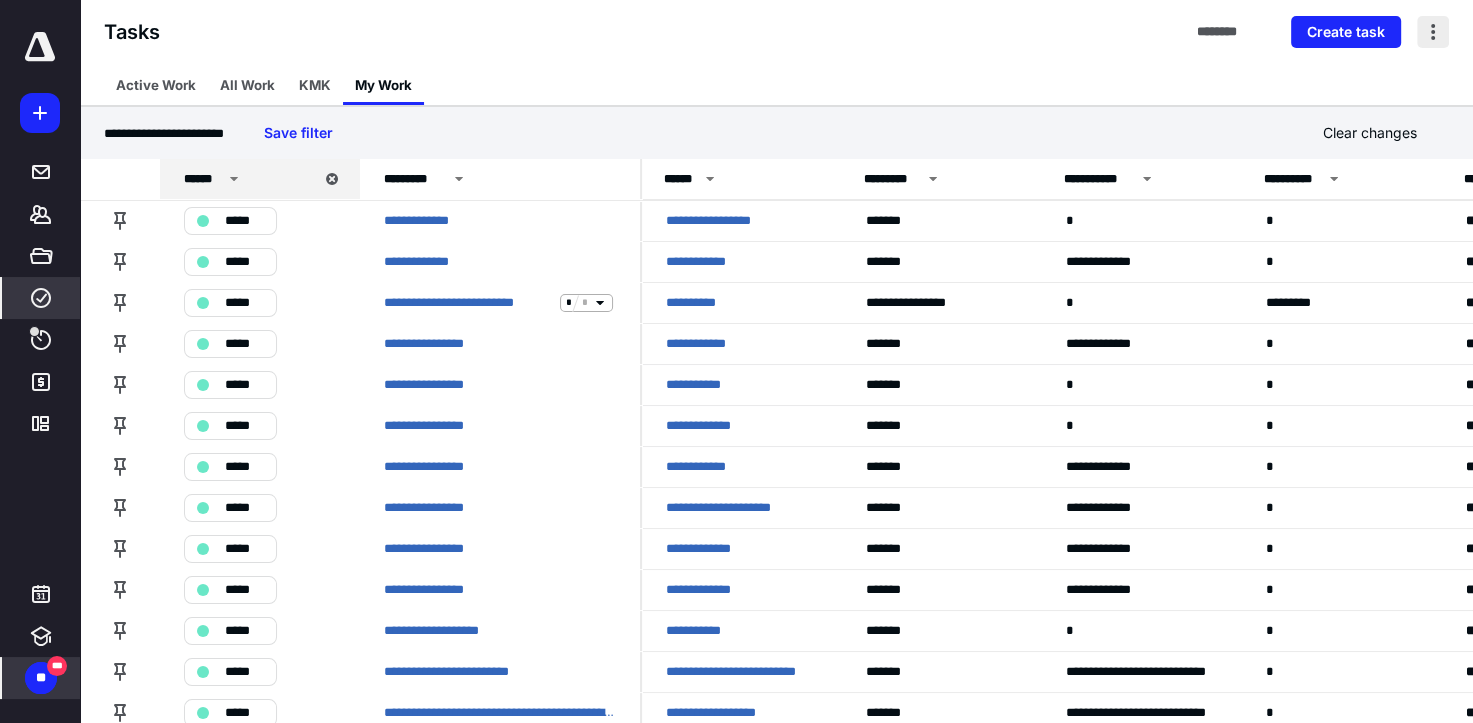 click at bounding box center [1433, 32] 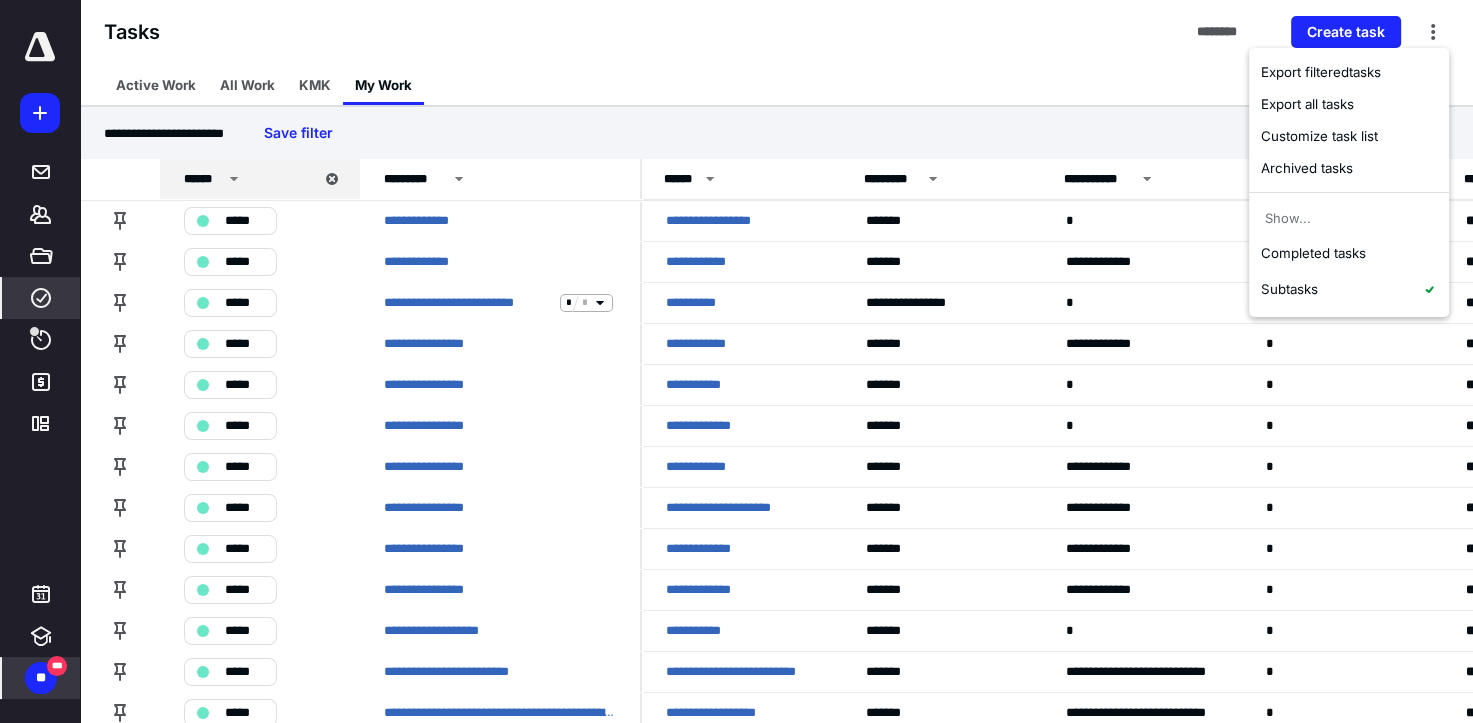 click on "Tasks ******** Create task" at bounding box center [776, 32] 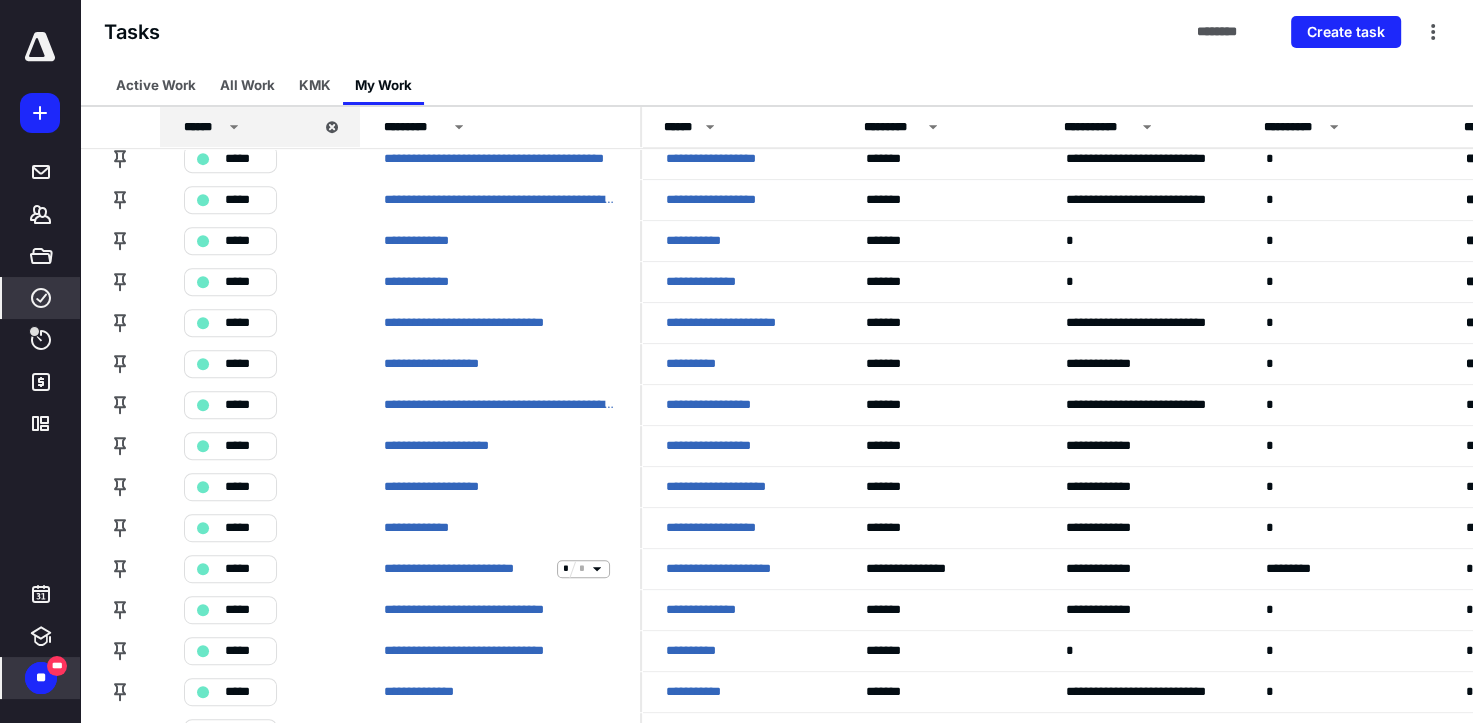 scroll, scrollTop: 1378, scrollLeft: 0, axis: vertical 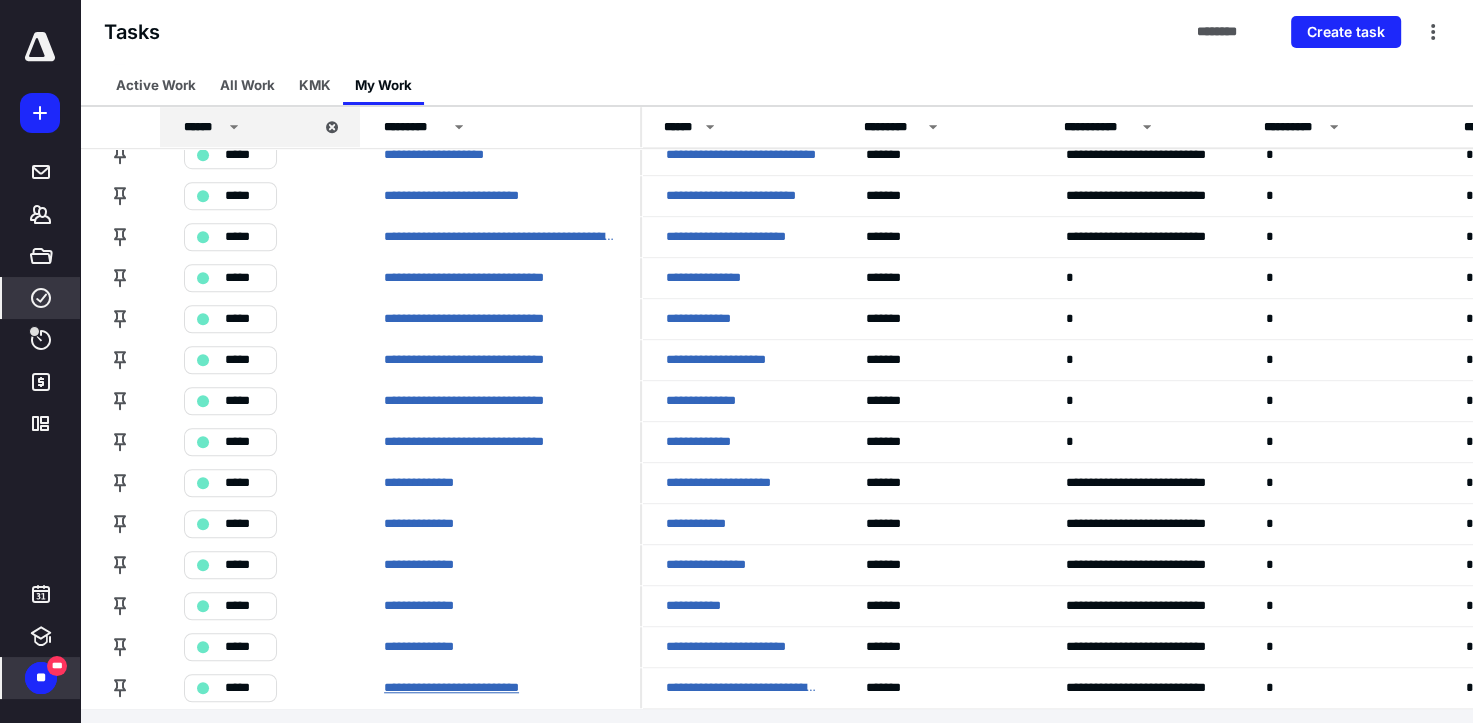 drag, startPoint x: 650, startPoint y: 730, endPoint x: 748, endPoint y: 570, distance: 187.62729 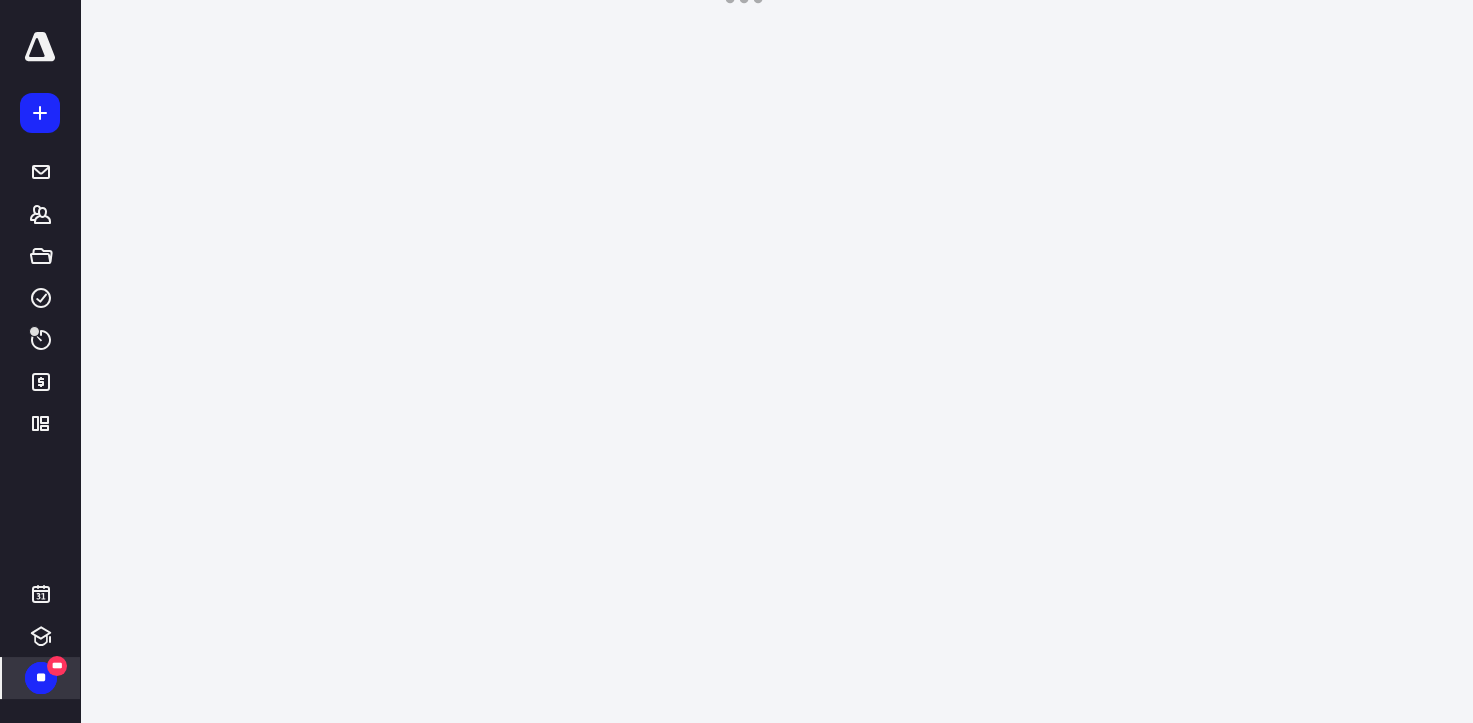 scroll, scrollTop: 0, scrollLeft: 0, axis: both 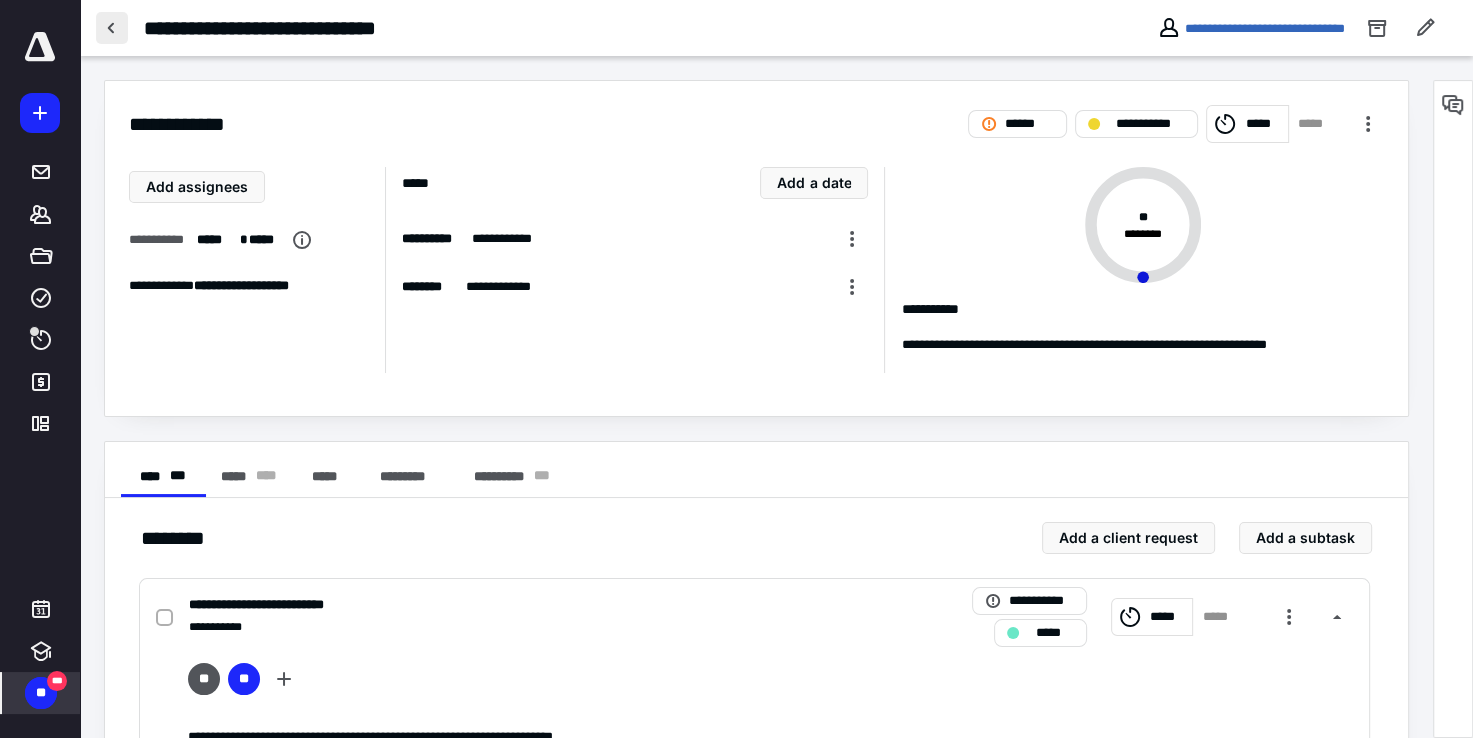 click at bounding box center (112, 28) 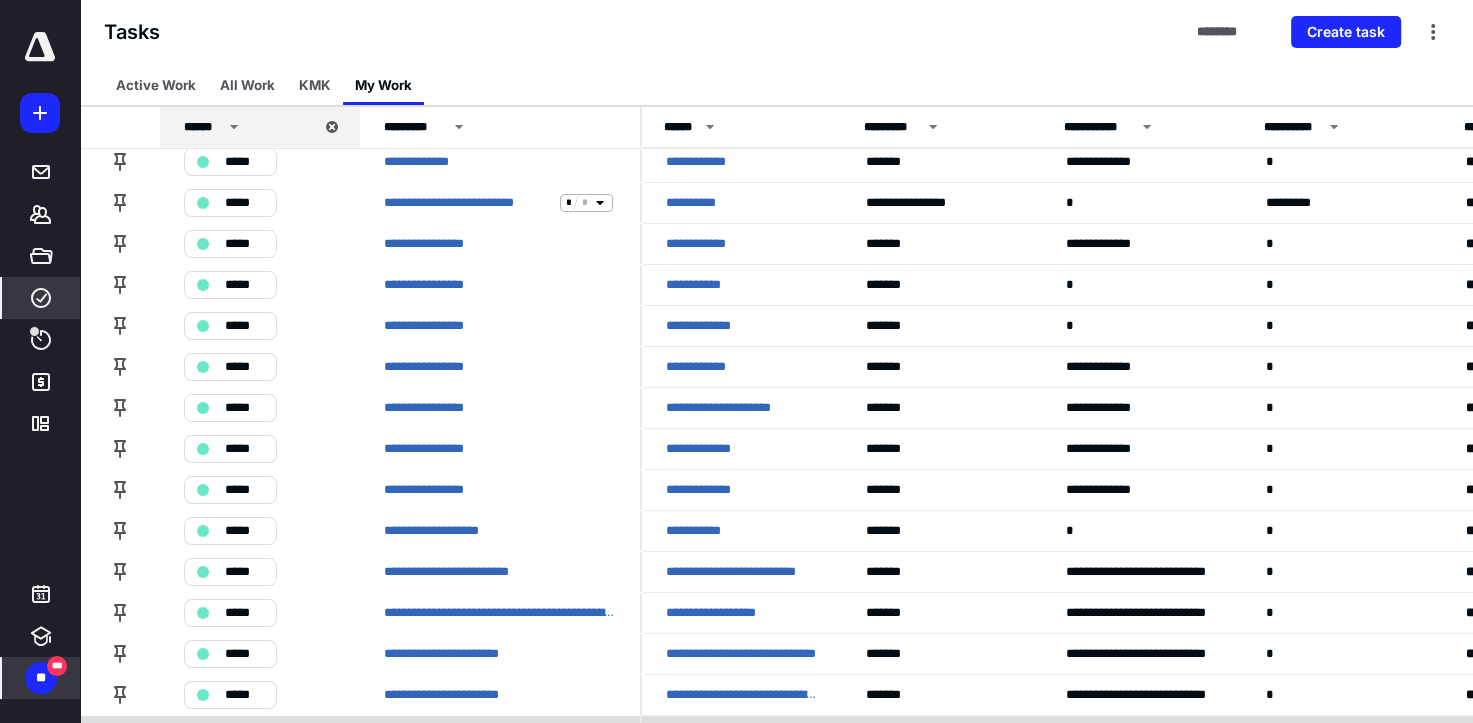 scroll, scrollTop: 200, scrollLeft: 0, axis: vertical 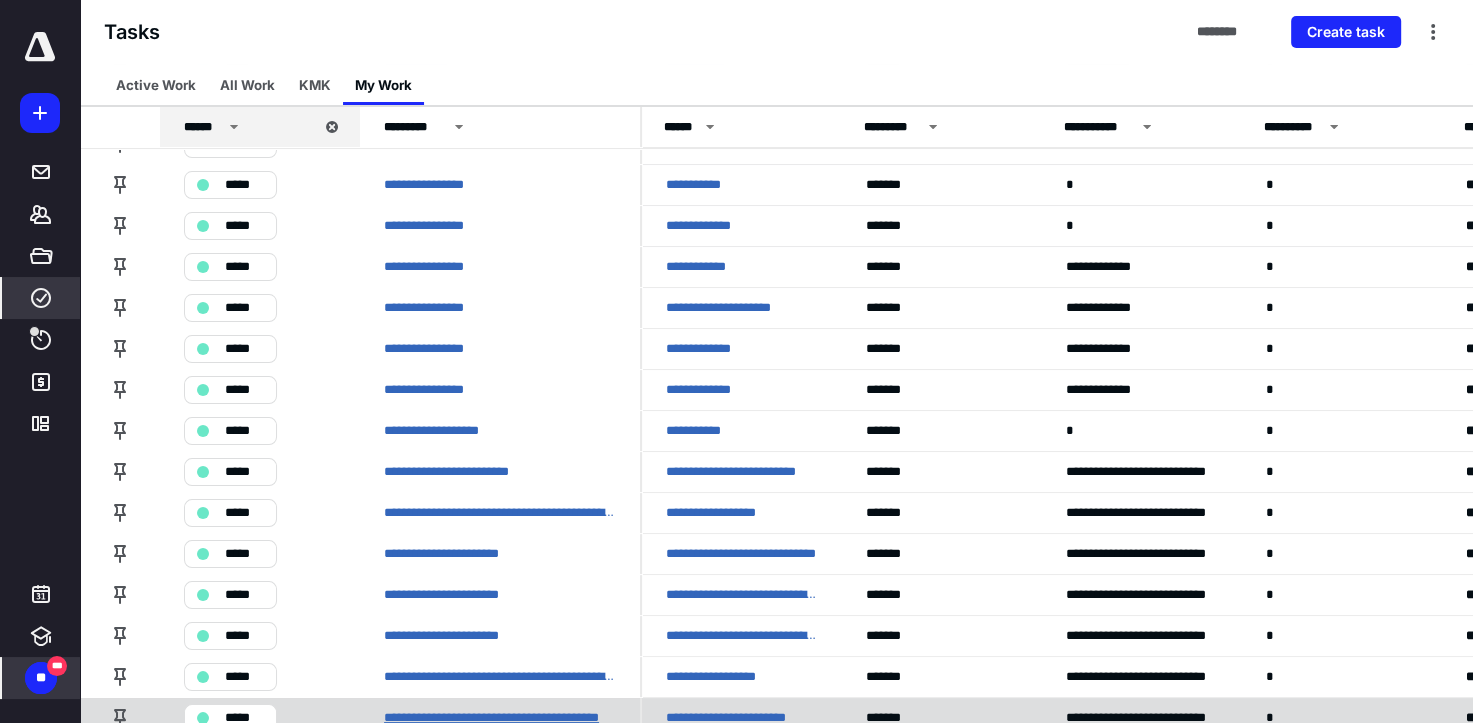 click on "**********" at bounding box center [500, 718] 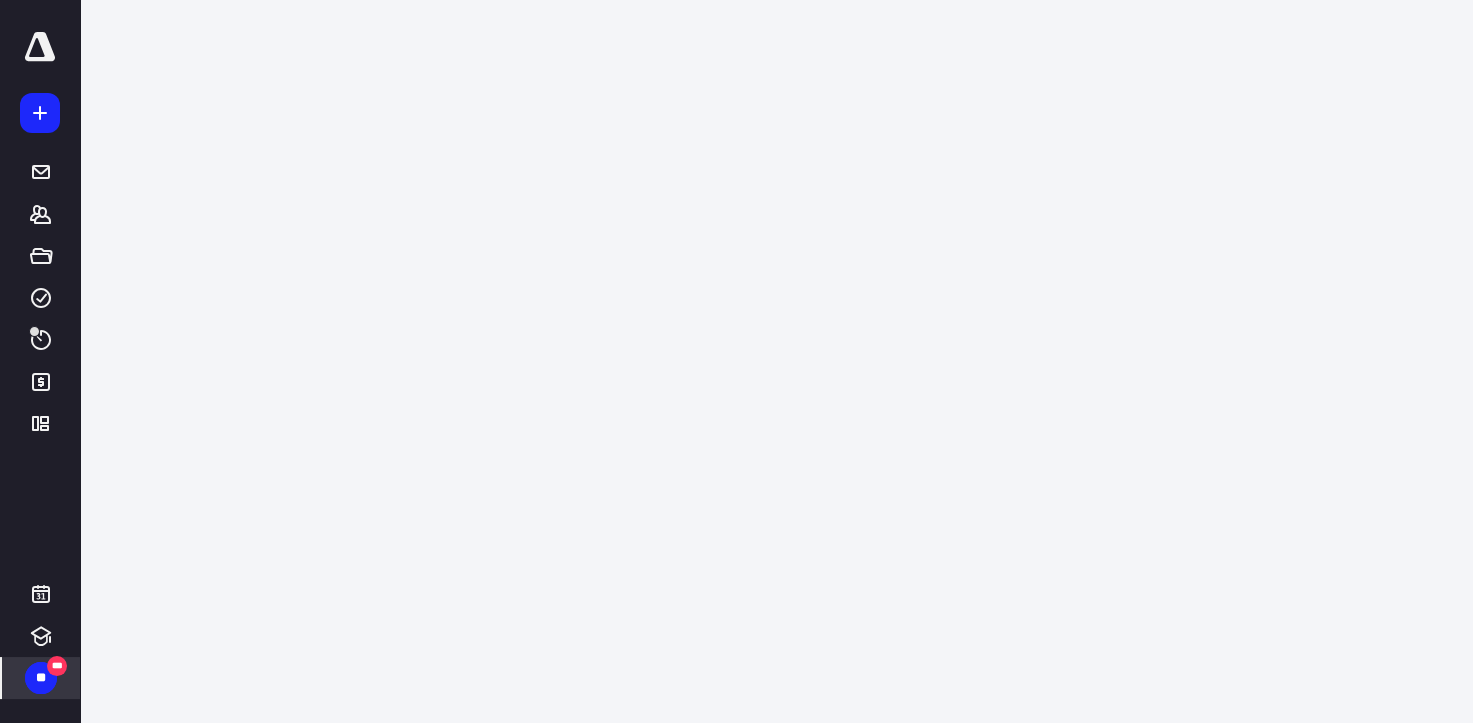 scroll, scrollTop: 0, scrollLeft: 0, axis: both 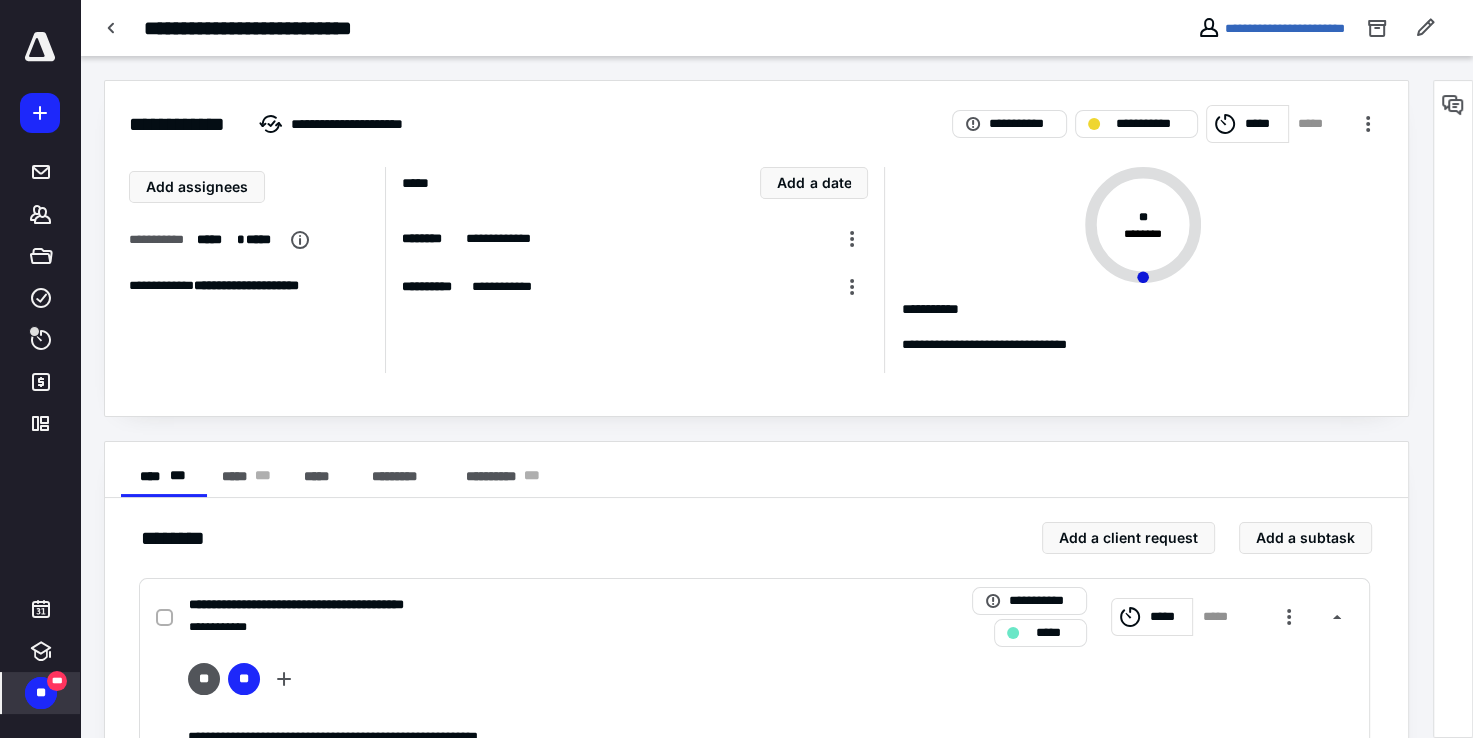 click at bounding box center [40, 47] 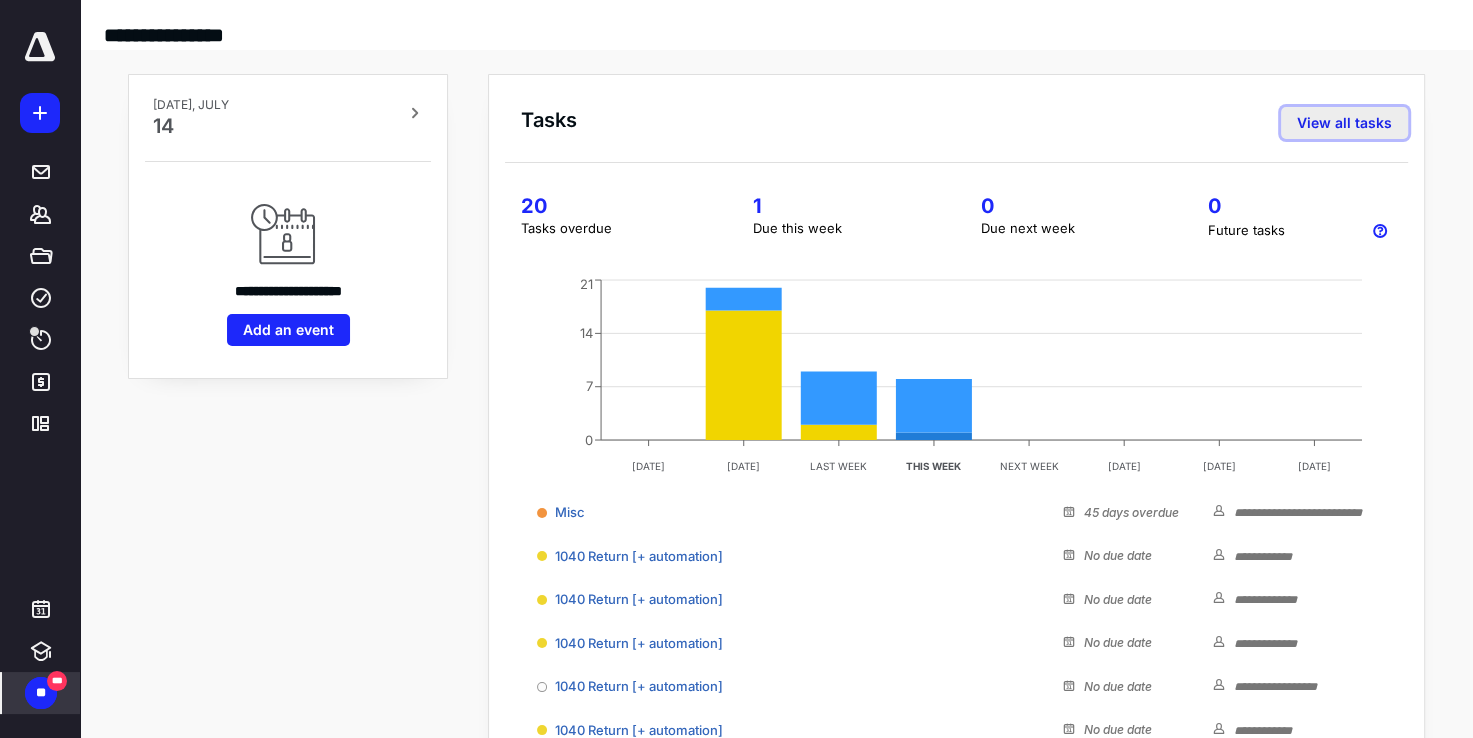 click on "View all tasks" at bounding box center (1344, 123) 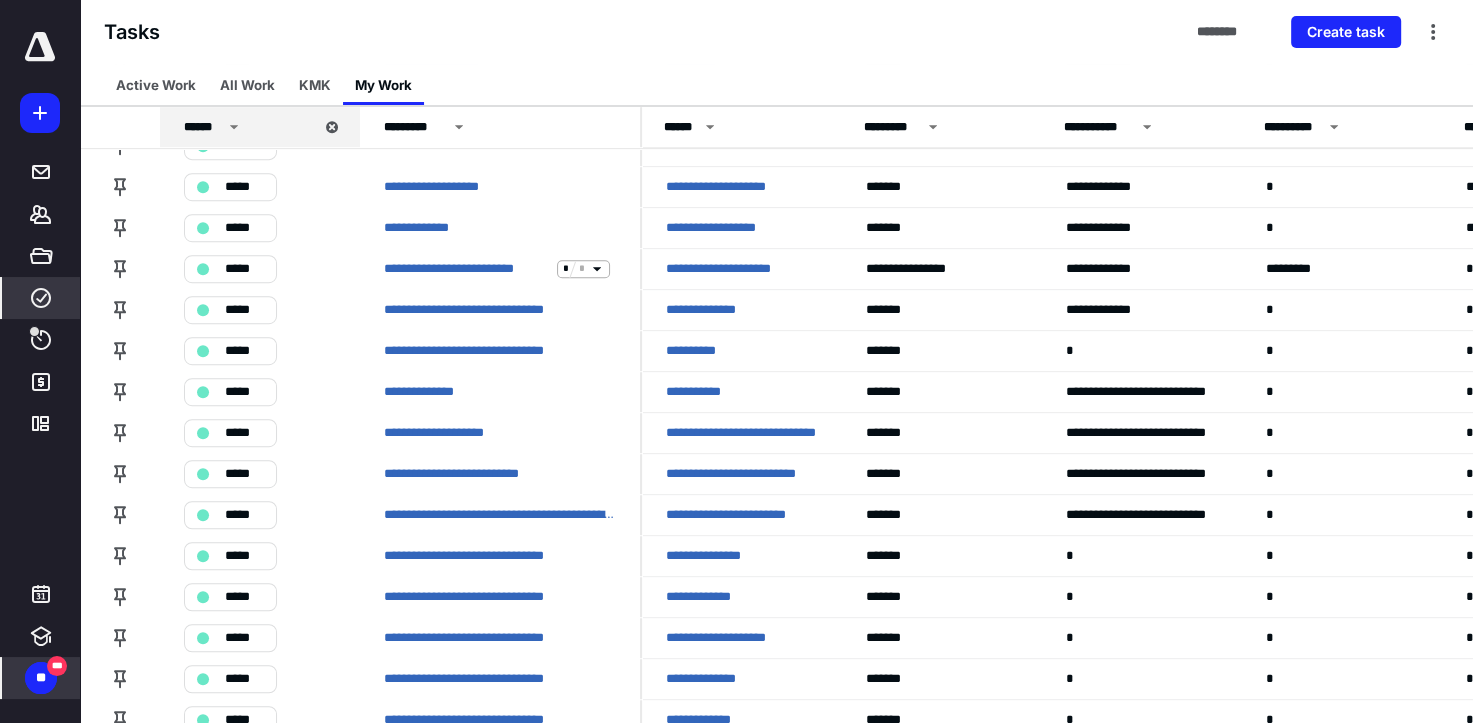 scroll, scrollTop: 1378, scrollLeft: 0, axis: vertical 